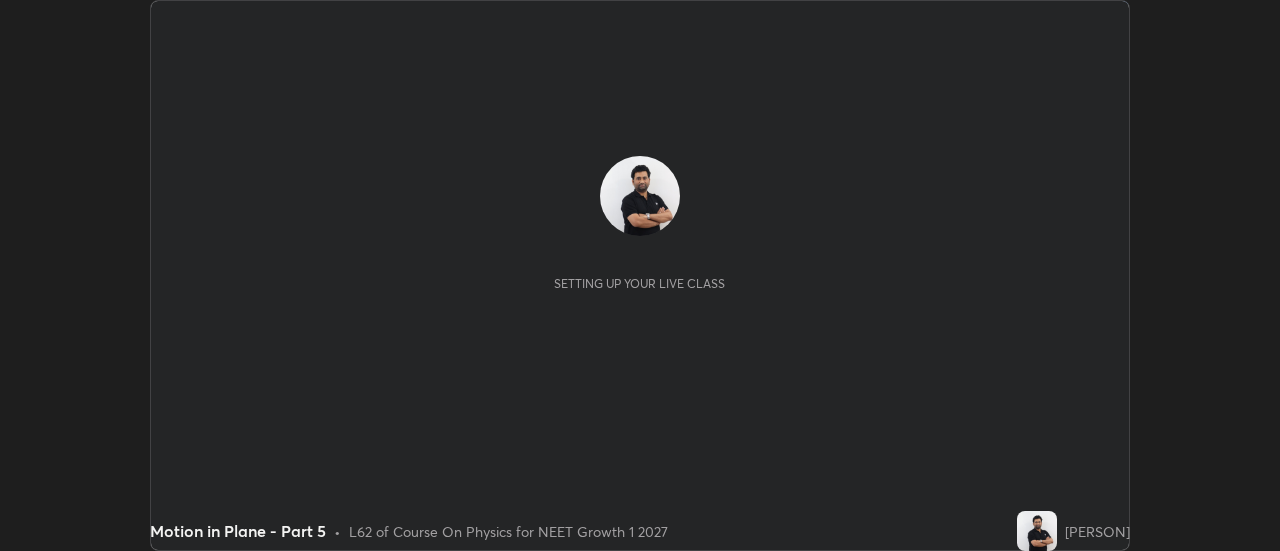 scroll, scrollTop: 0, scrollLeft: 0, axis: both 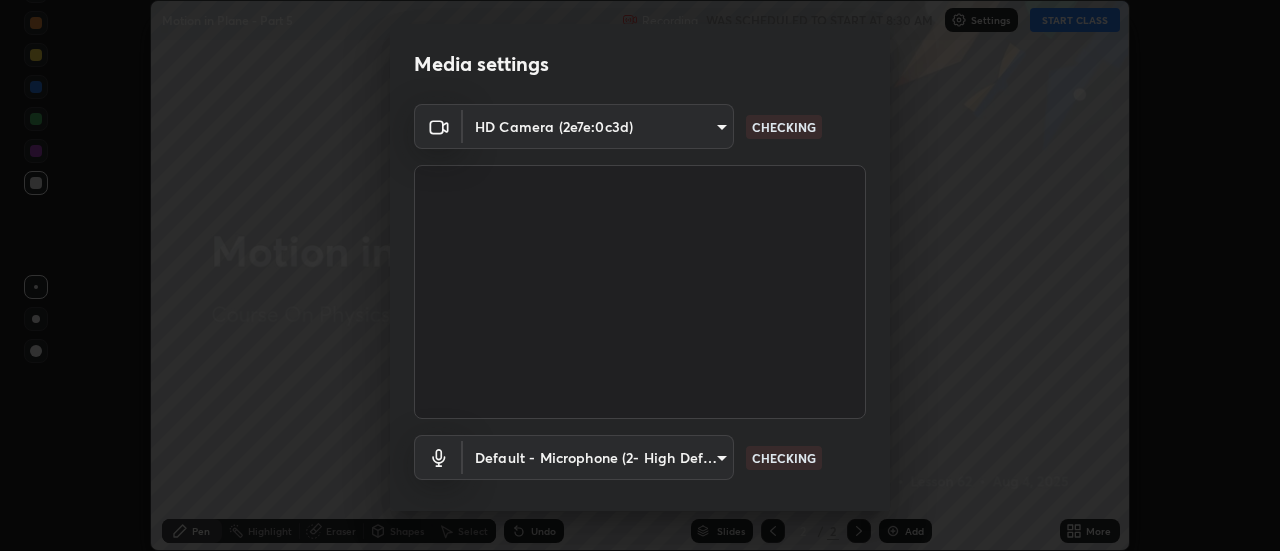 type on "f4ea8680b79eb92e15555447595460d1008e84c9b25948f1cd1a12945e44a0fe" 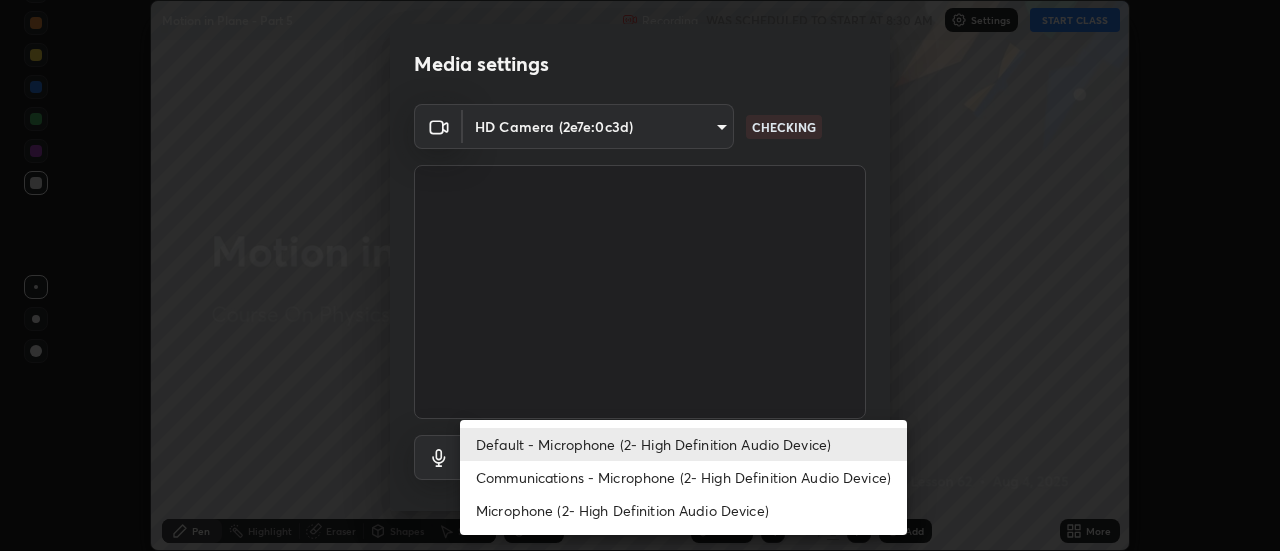 click on "Communications - Microphone (2- High Definition Audio Device)" at bounding box center (683, 477) 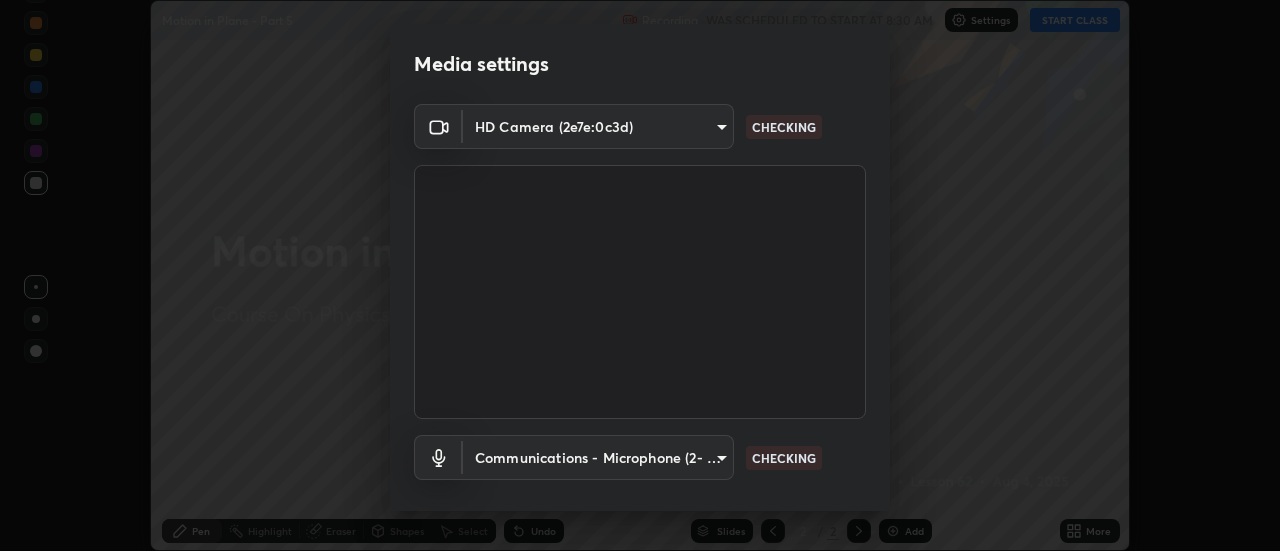 click on "Erase all Motion in Plane - Part 5 Recording WAS SCHEDULED TO START AT  8:30 AM Settings START CLASS Setting up your live class Motion in Plane - Part 5 • L62 of Course On Physics for NEET Growth 1 2027 [PERSON] Pen Highlight Eraser Shapes Select Undo Slides 2 / 2 Add More No doubts shared Encourage your learners to ask a doubt for better clarity Report an issue Reason for reporting Buffering Chat not working Audio - Video sync issue Educator video quality low ​ Attach an image Report Media settings HD Camera (2e7e:0c3d) f4ea8680b79eb92e15555447595460d1008e84c9b25948f1cd1a12945e44a0fe CHECKING Communications - Microphone (2- High Definition Audio Device) communications CHECKING 1 / 5 Next" at bounding box center (640, 275) 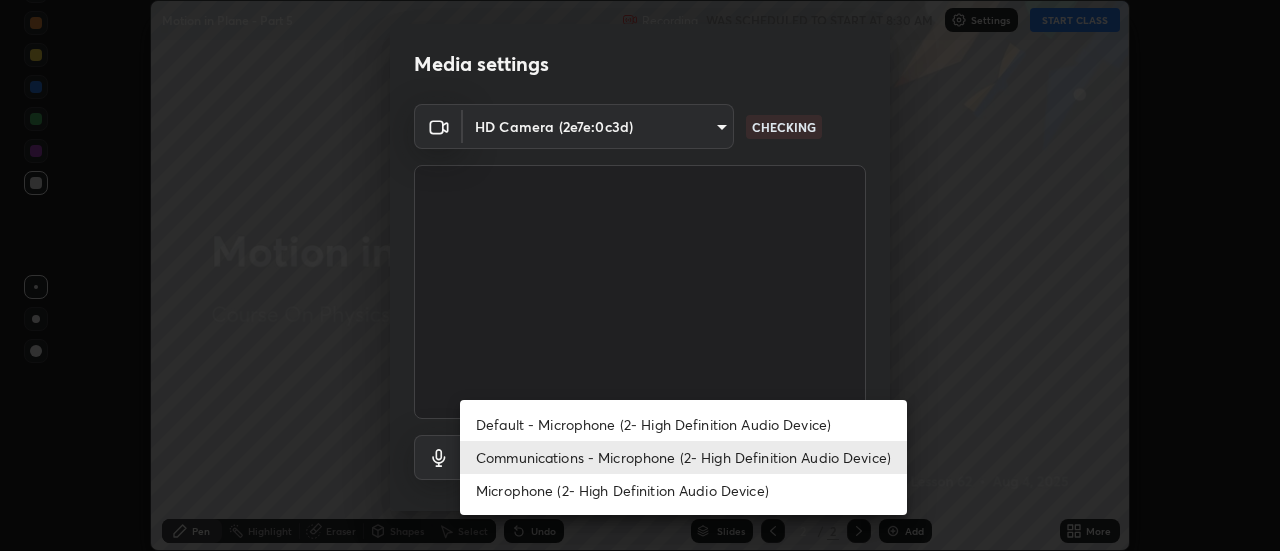 click on "Default - Microphone (2- High Definition Audio Device)" at bounding box center [683, 424] 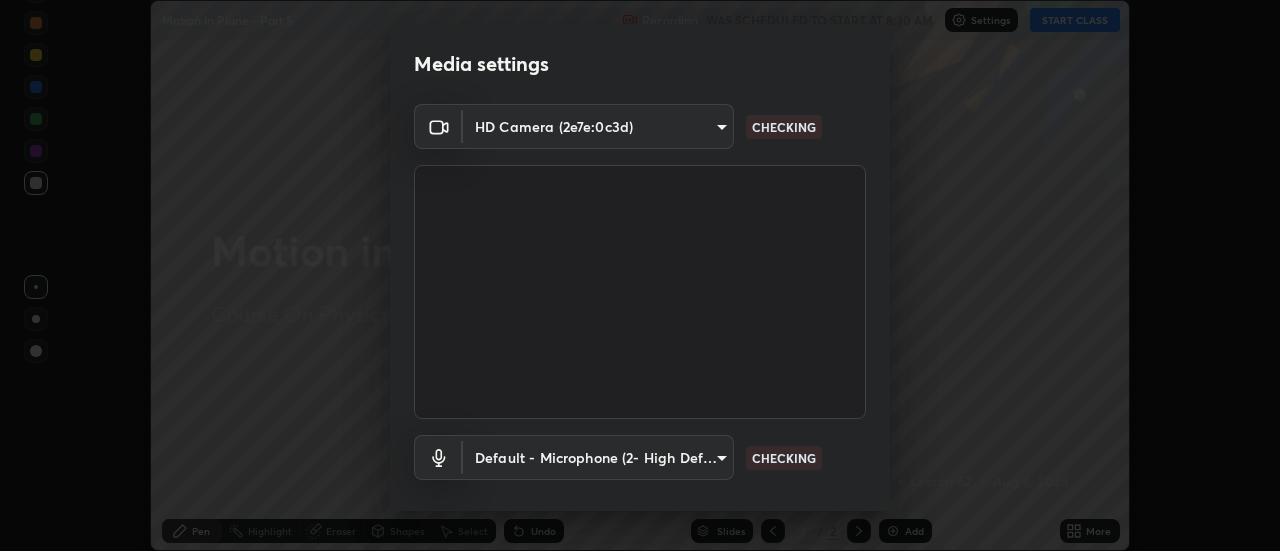 type on "default" 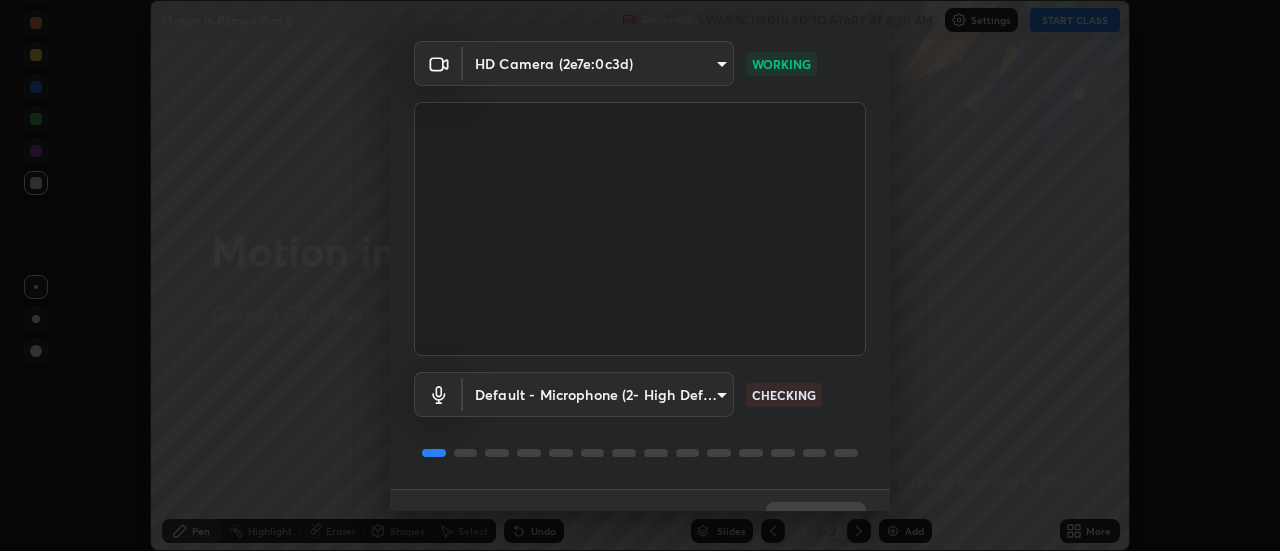 scroll, scrollTop: 105, scrollLeft: 0, axis: vertical 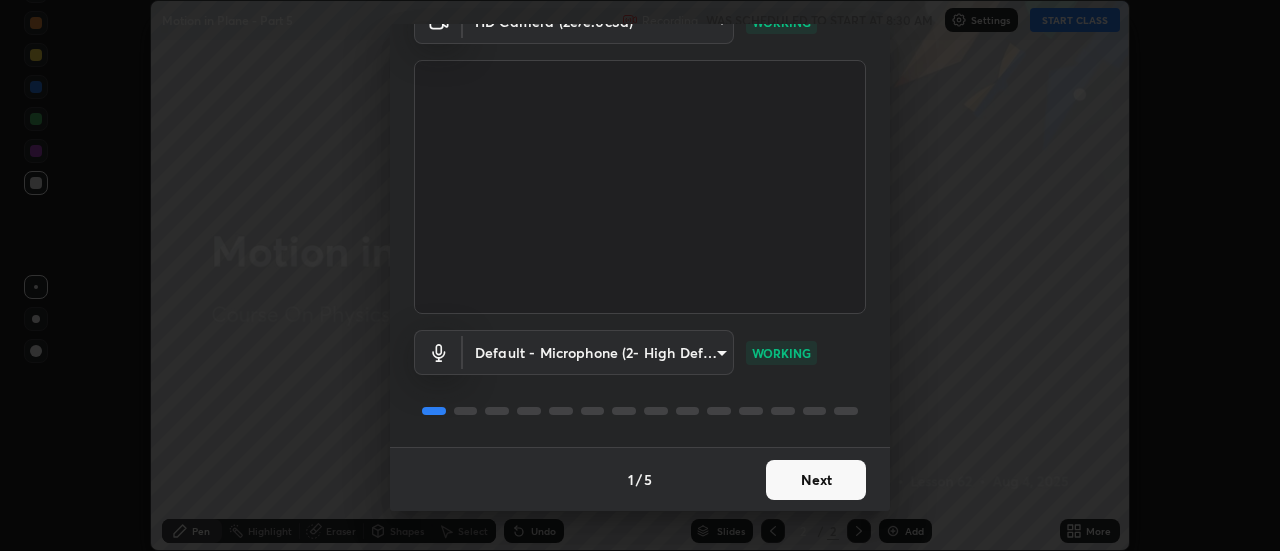 click on "Next" at bounding box center (816, 480) 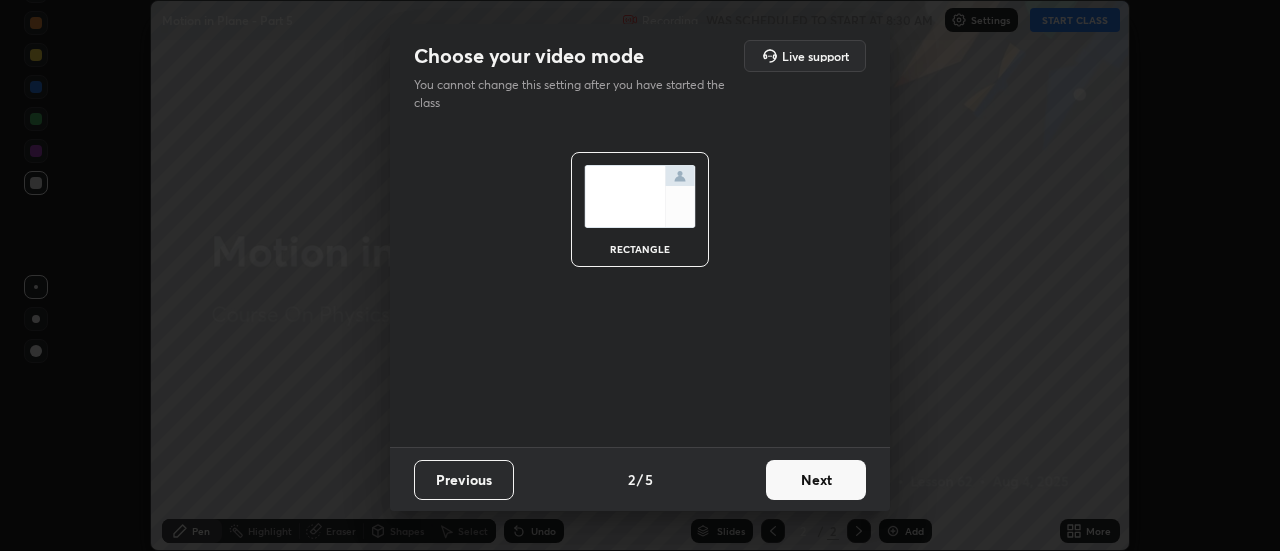 scroll, scrollTop: 0, scrollLeft: 0, axis: both 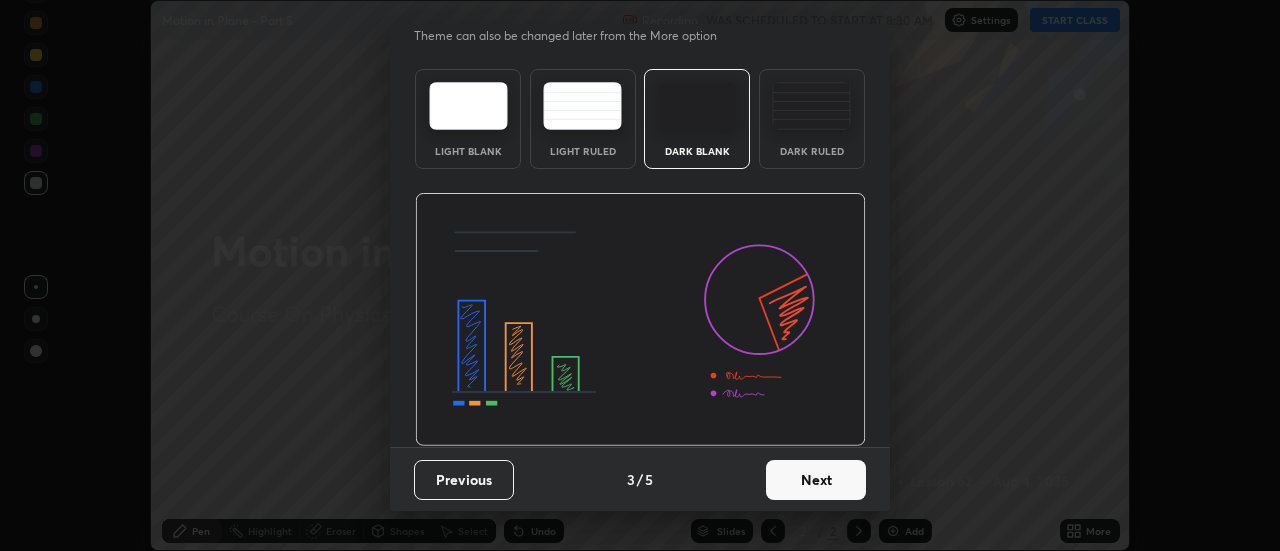 click on "Next" at bounding box center [816, 480] 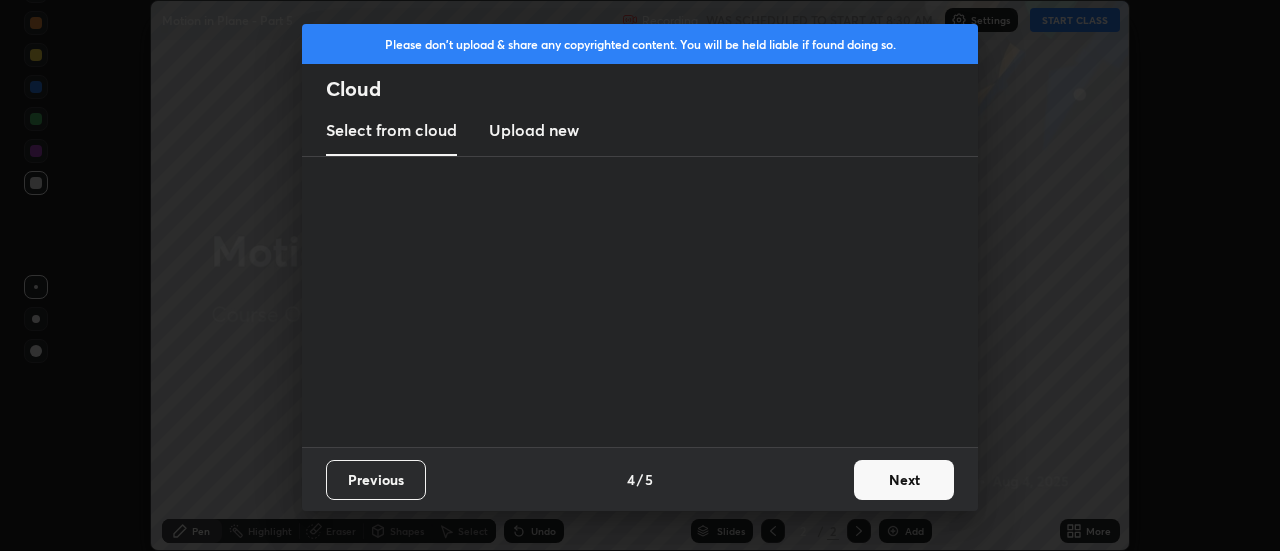 scroll, scrollTop: 0, scrollLeft: 0, axis: both 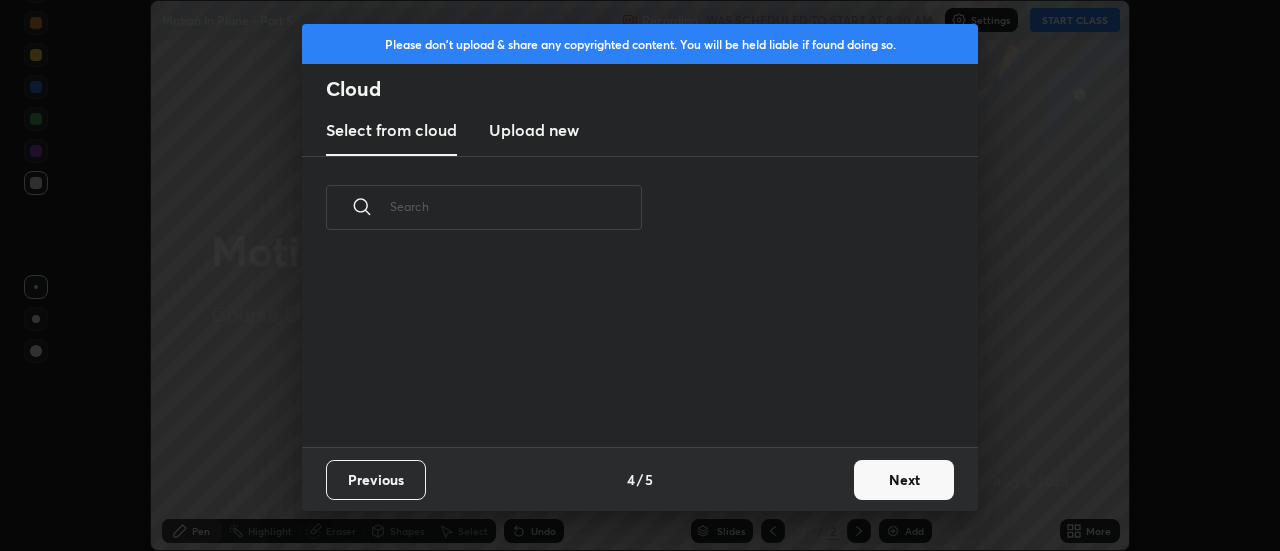 click on "Next" at bounding box center [904, 480] 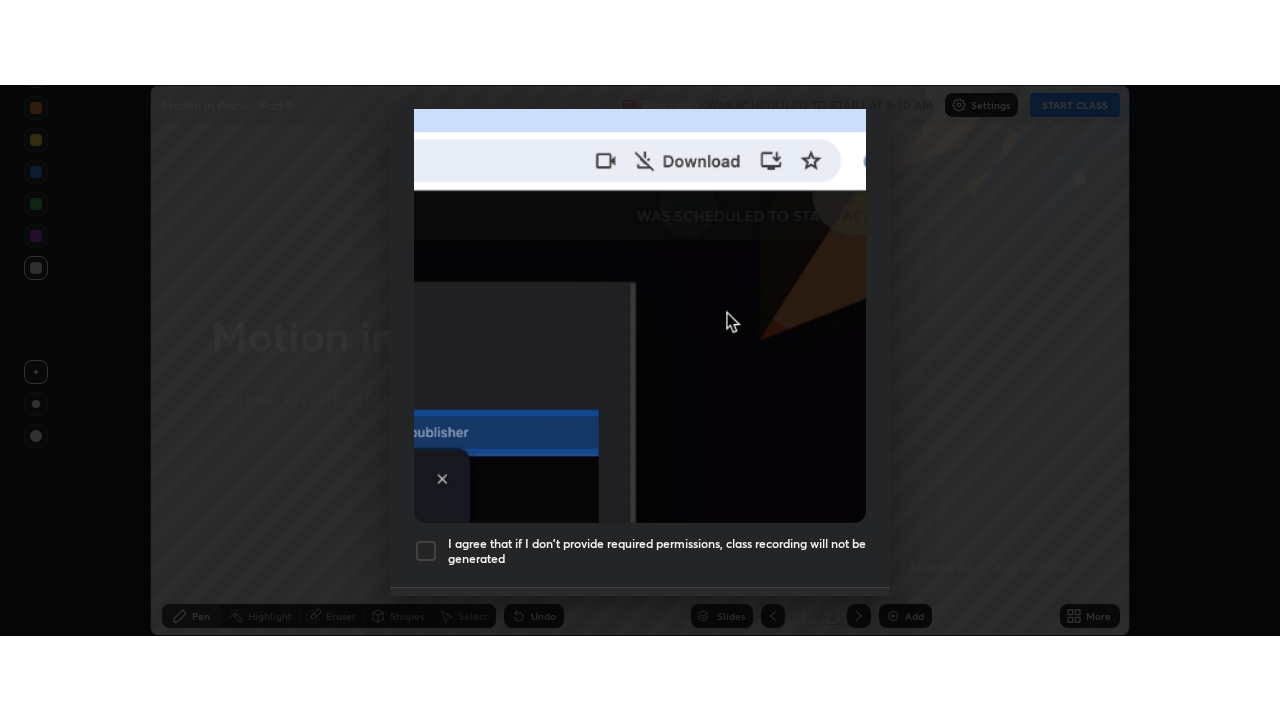 scroll, scrollTop: 502, scrollLeft: 0, axis: vertical 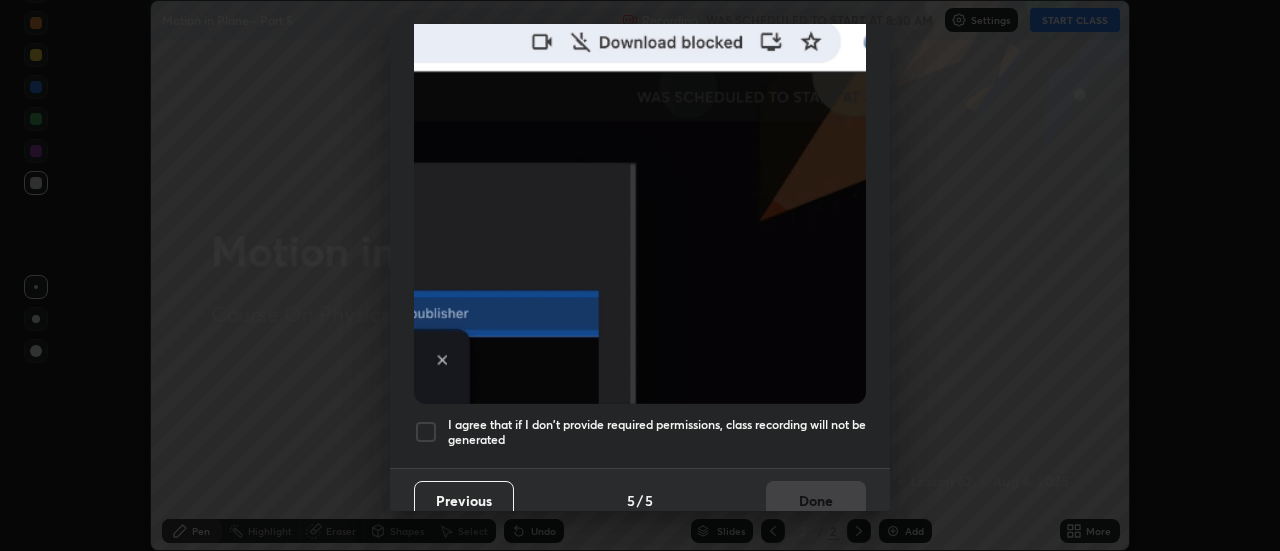 click on "I agree that if I don't provide required permissions, class recording will not be generated" at bounding box center (657, 432) 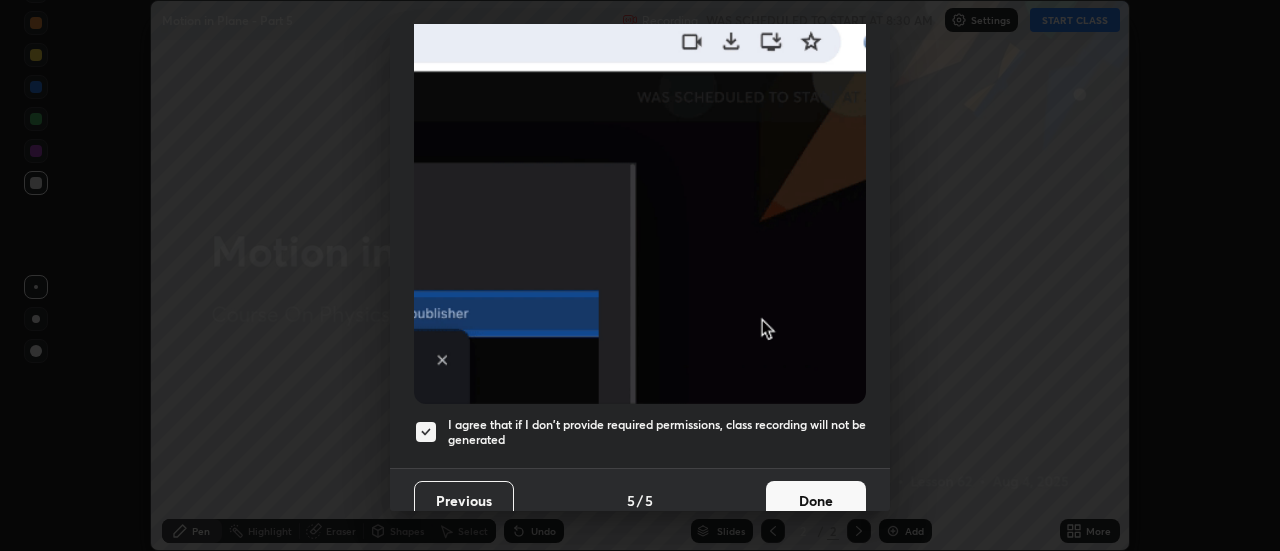 click on "Done" at bounding box center (816, 501) 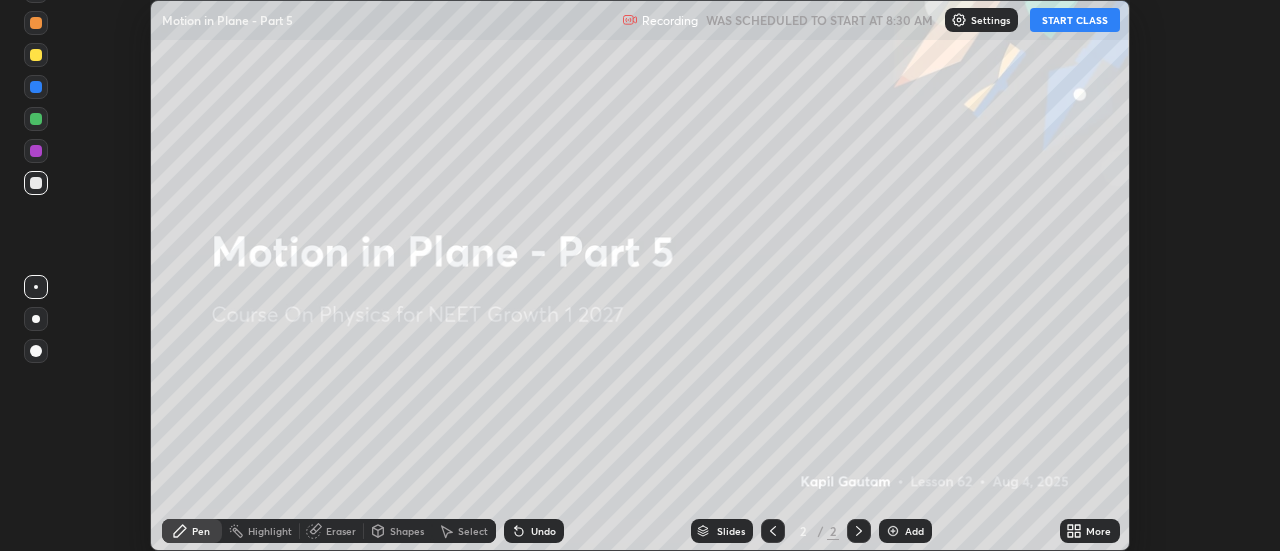 click 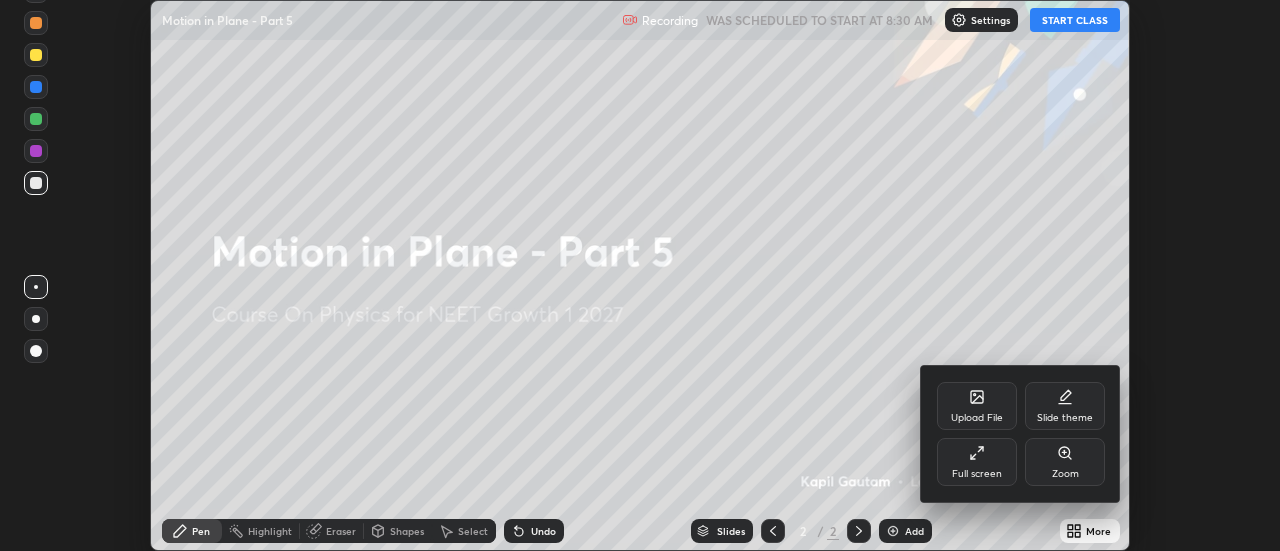 click 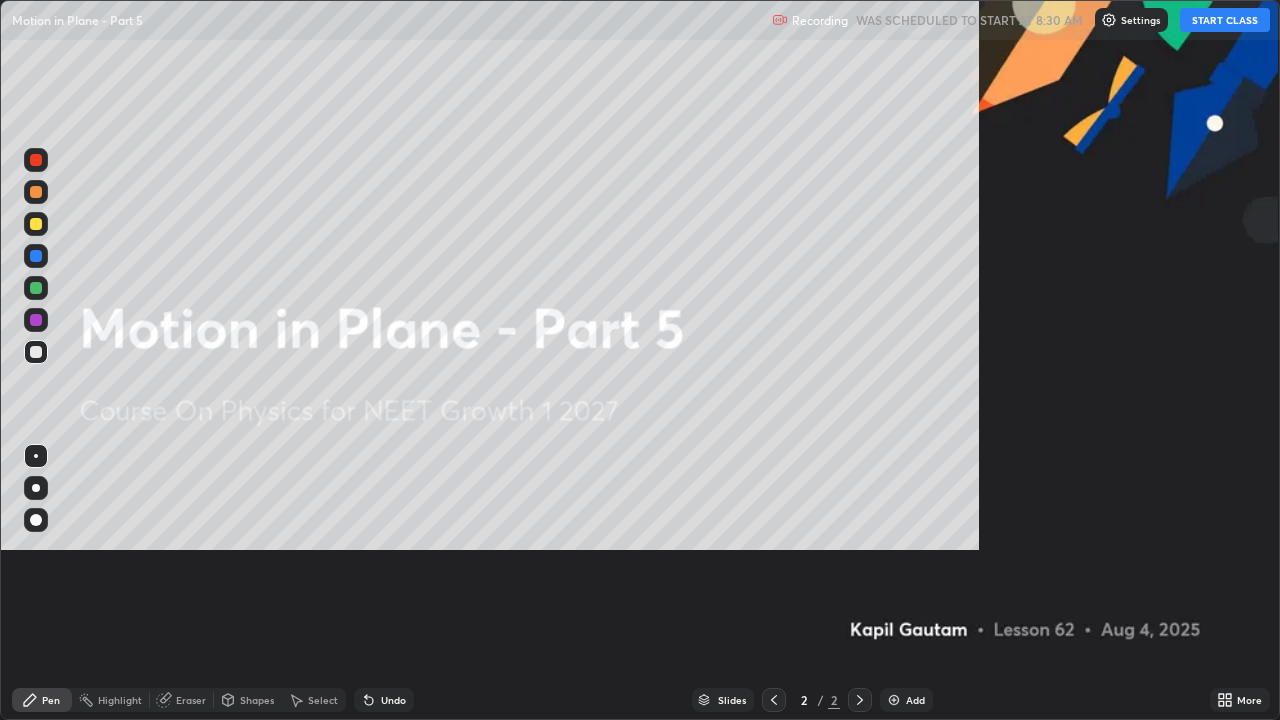 scroll, scrollTop: 99280, scrollLeft: 98720, axis: both 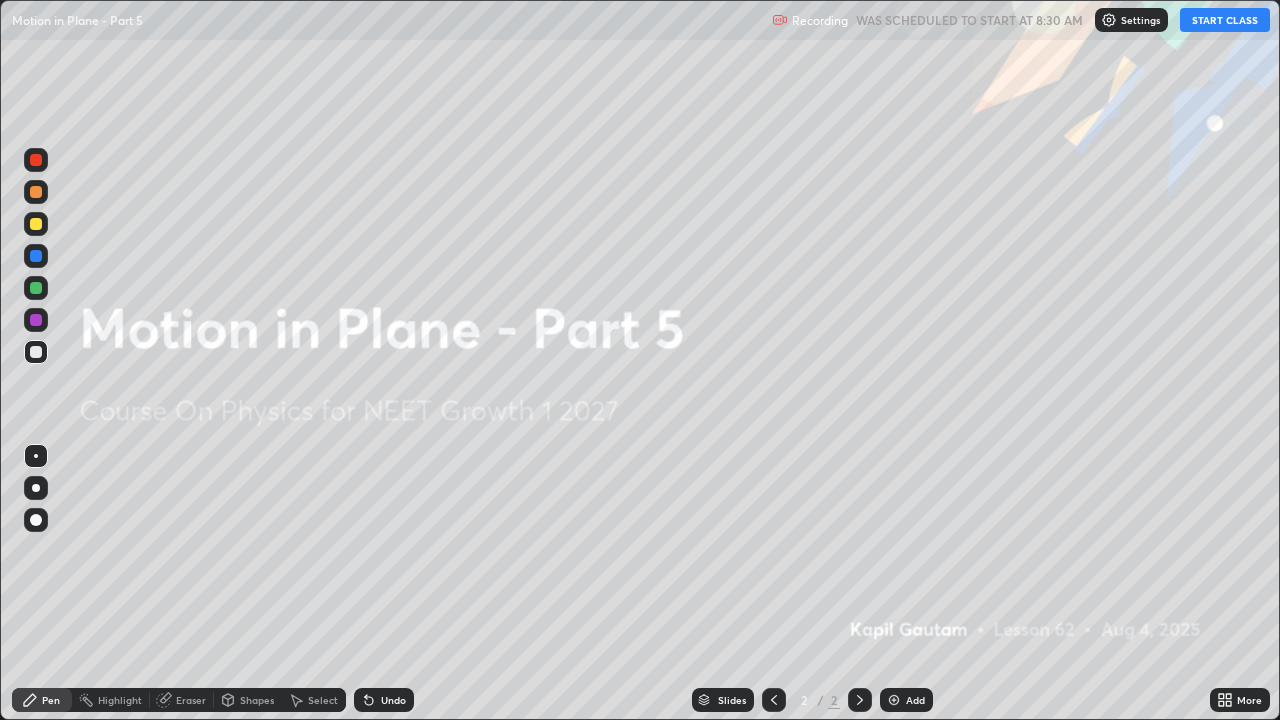 click on "Add" at bounding box center (906, 700) 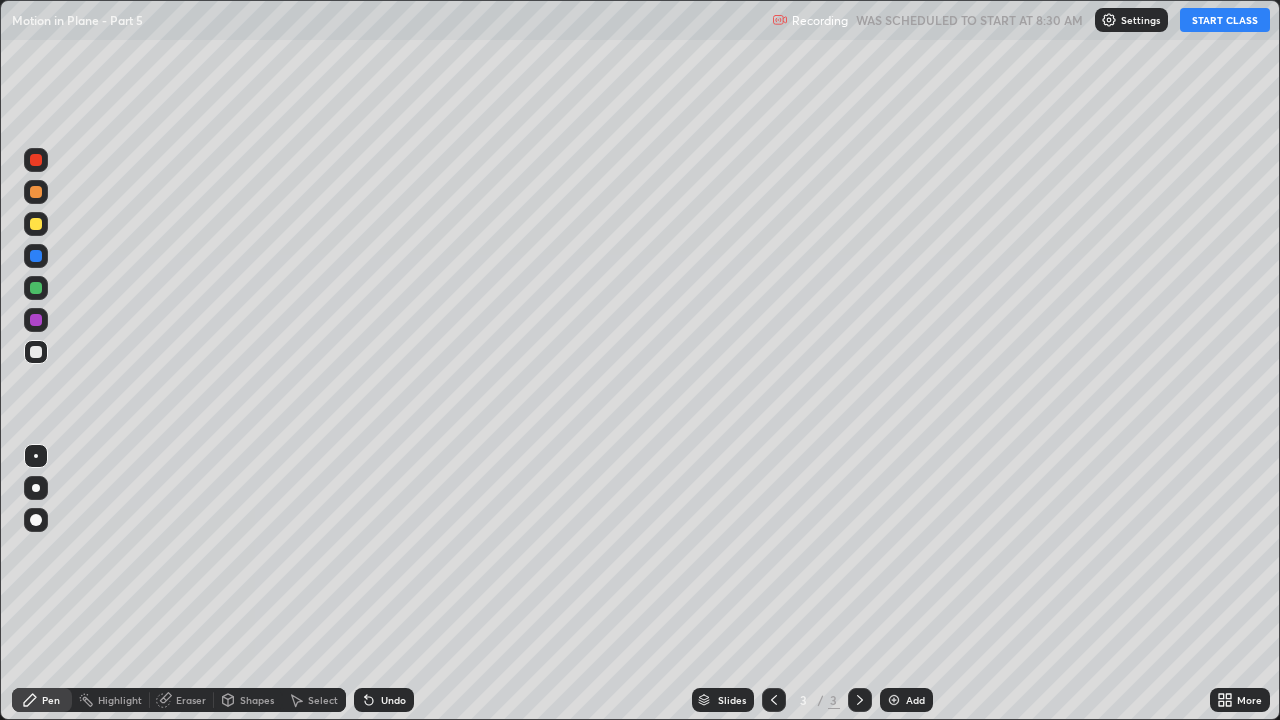 click on "START CLASS" at bounding box center [1225, 20] 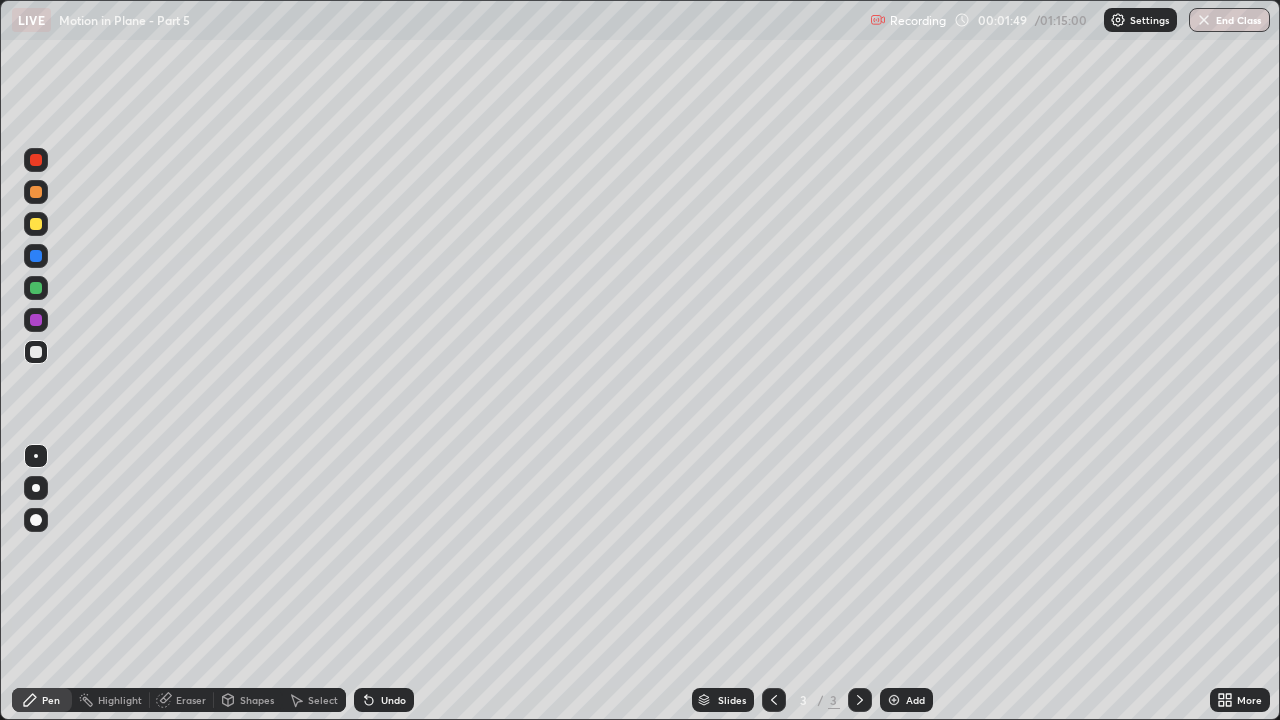 click at bounding box center (36, 488) 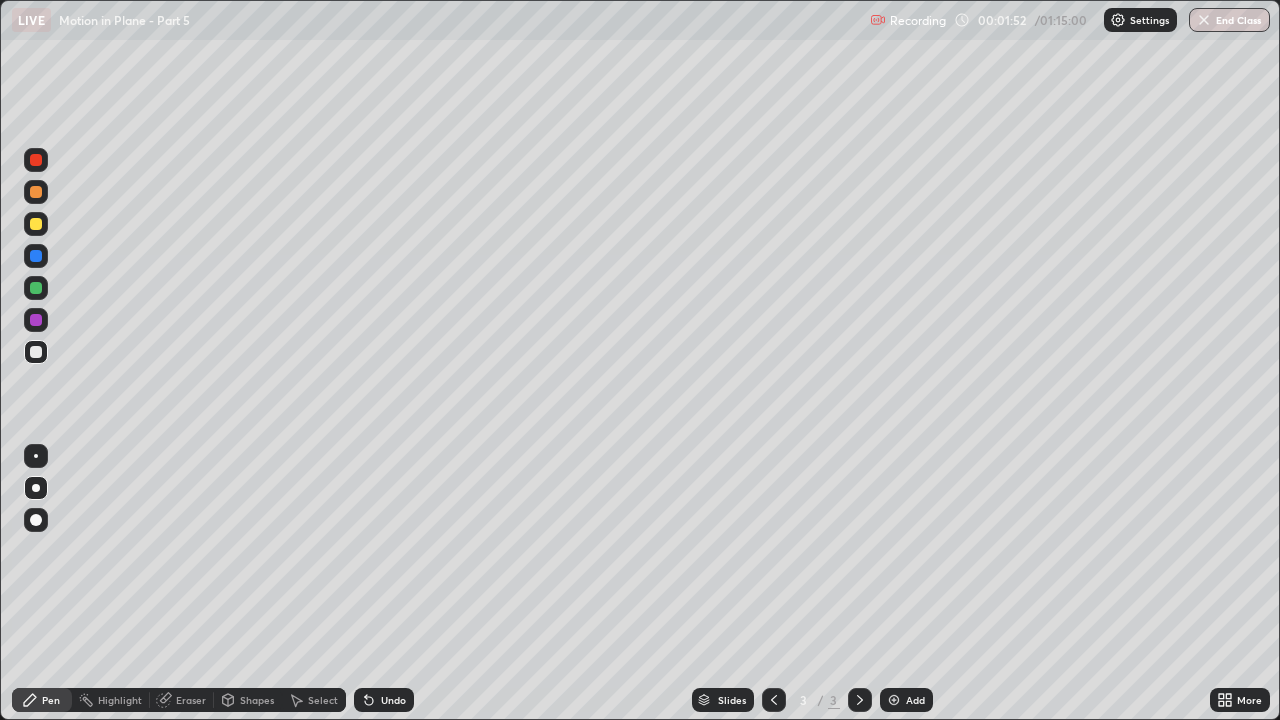 click on "Undo" at bounding box center [393, 700] 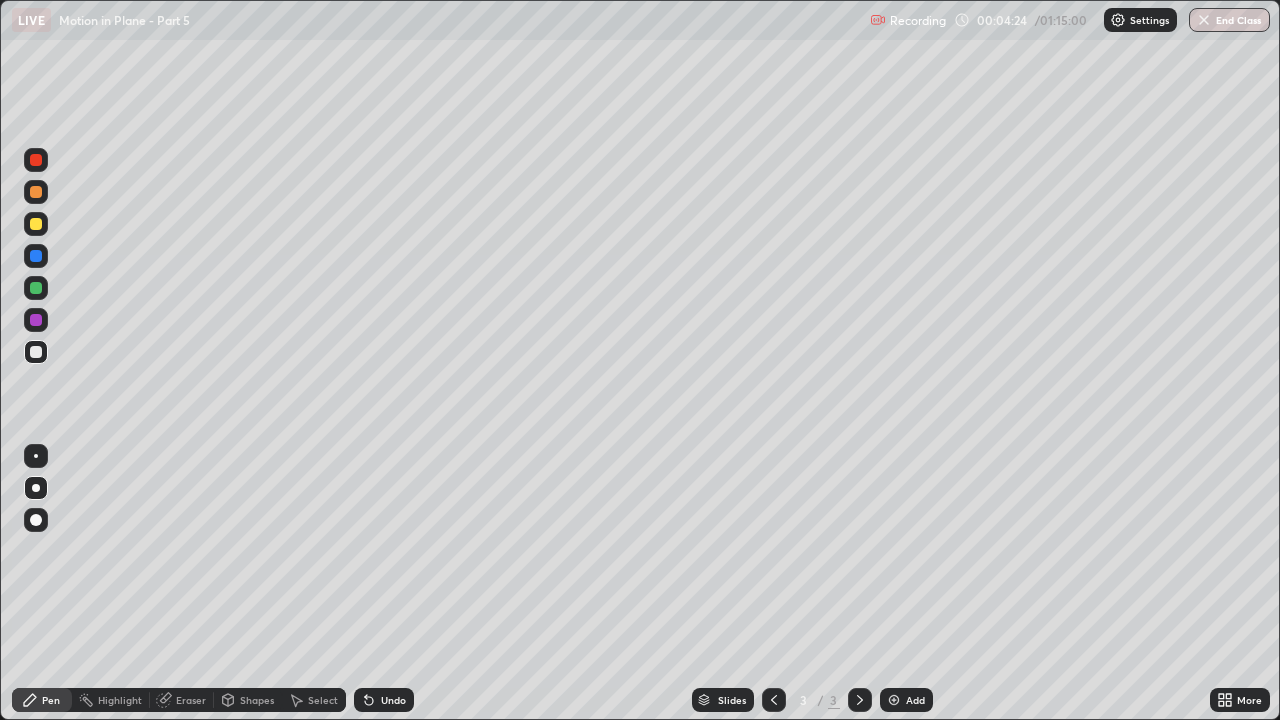 click at bounding box center (36, 288) 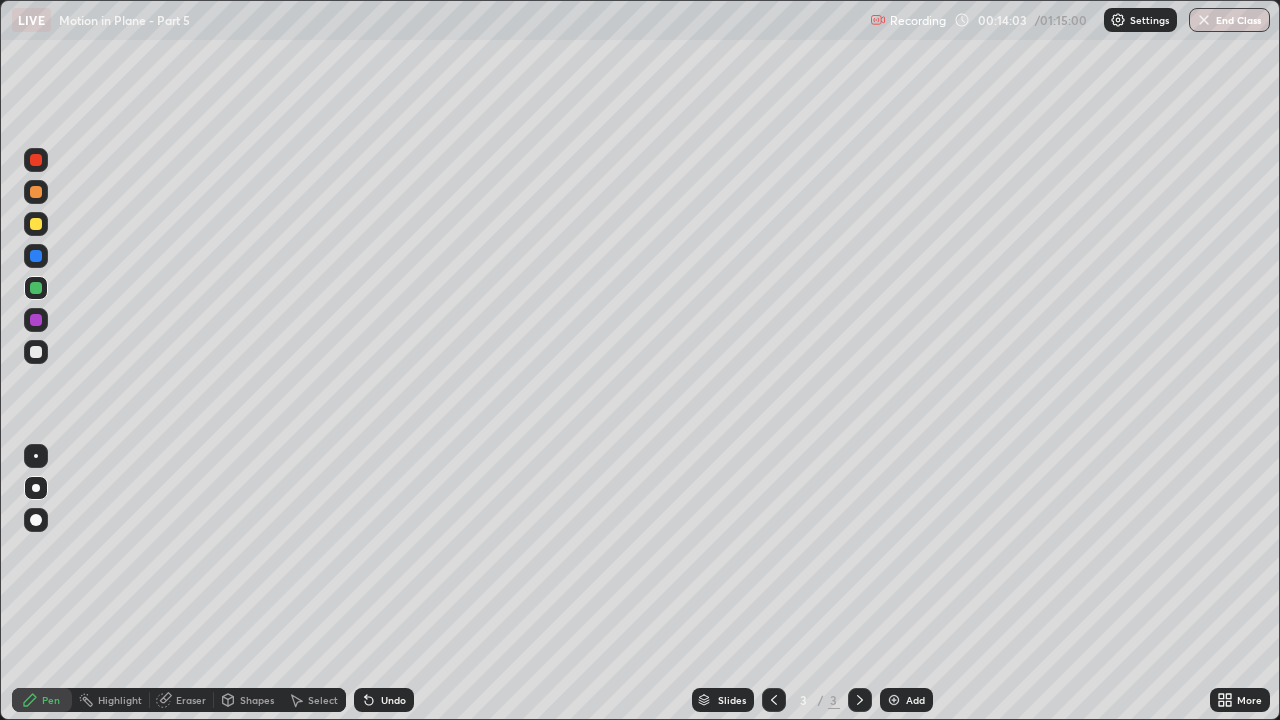 click on "Add" at bounding box center [915, 700] 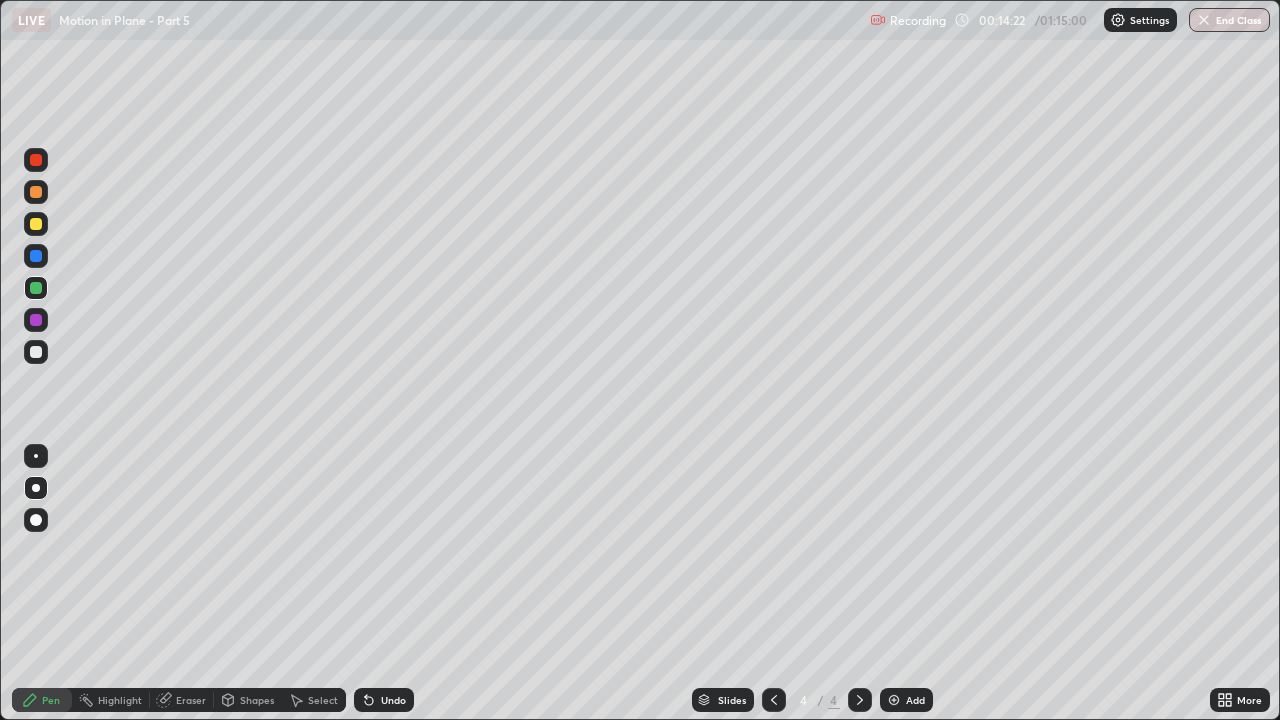 click at bounding box center [36, 352] 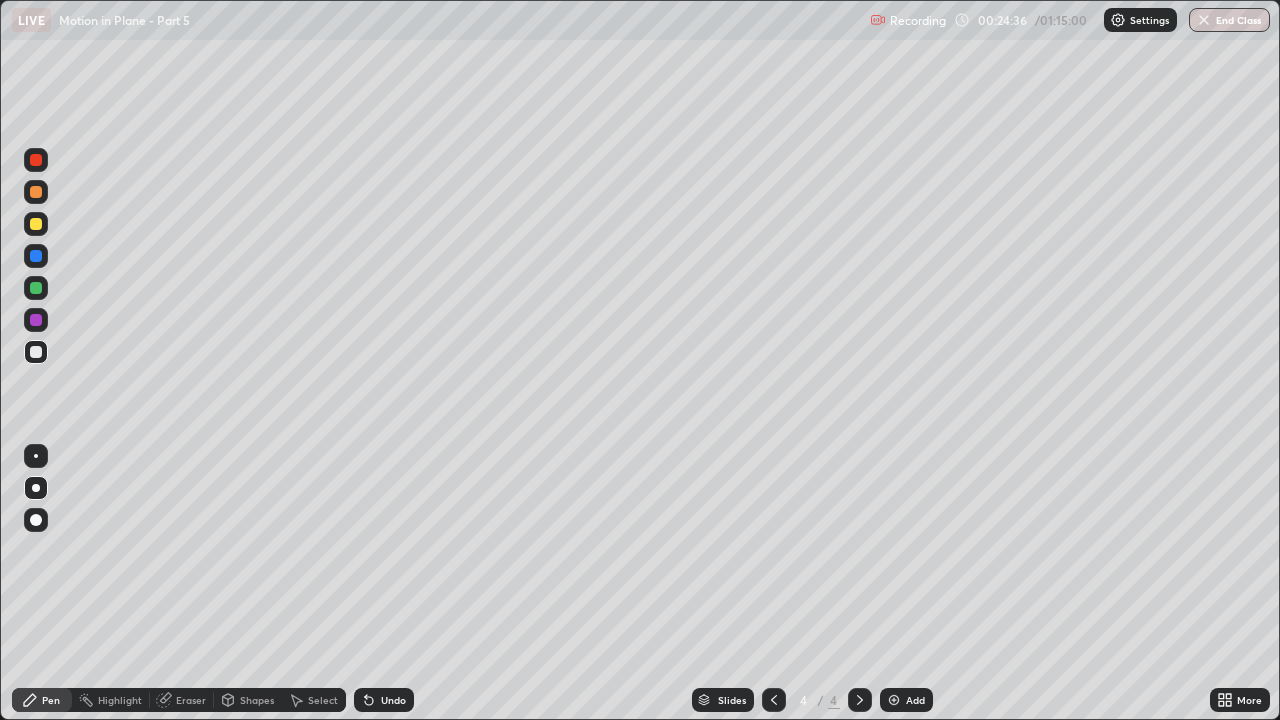 click on "Add" at bounding box center (915, 700) 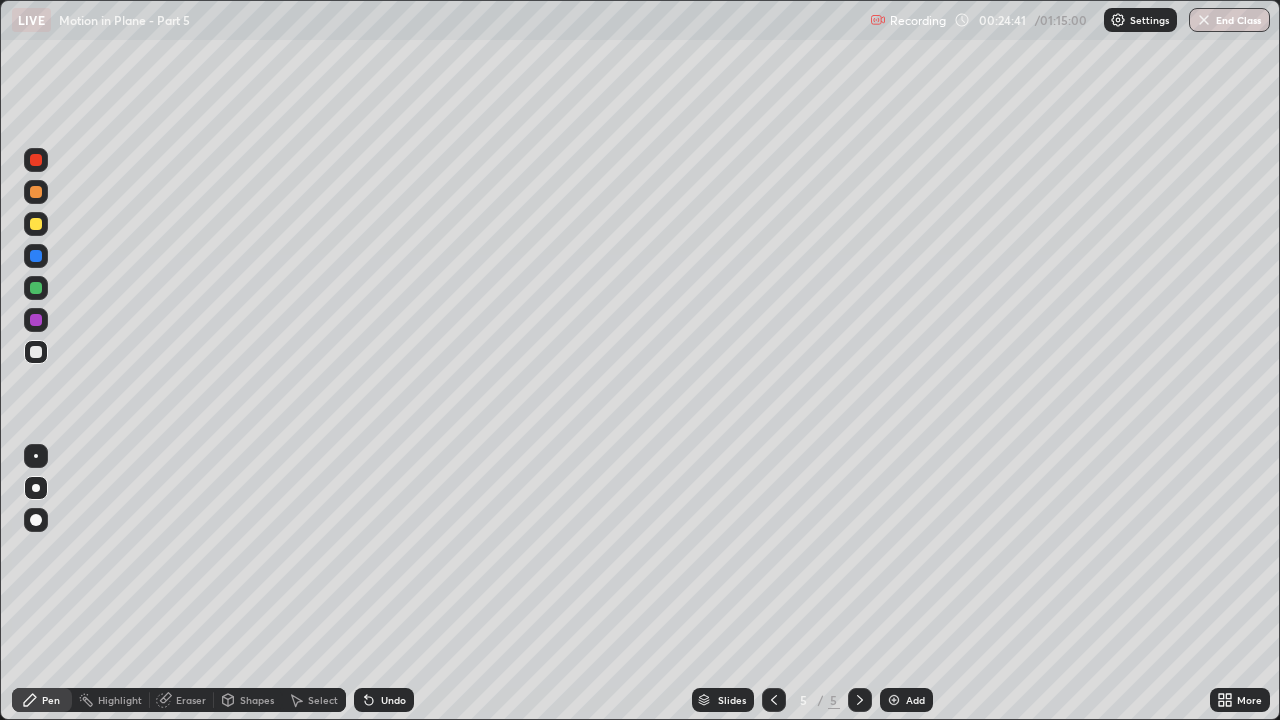click at bounding box center (36, 520) 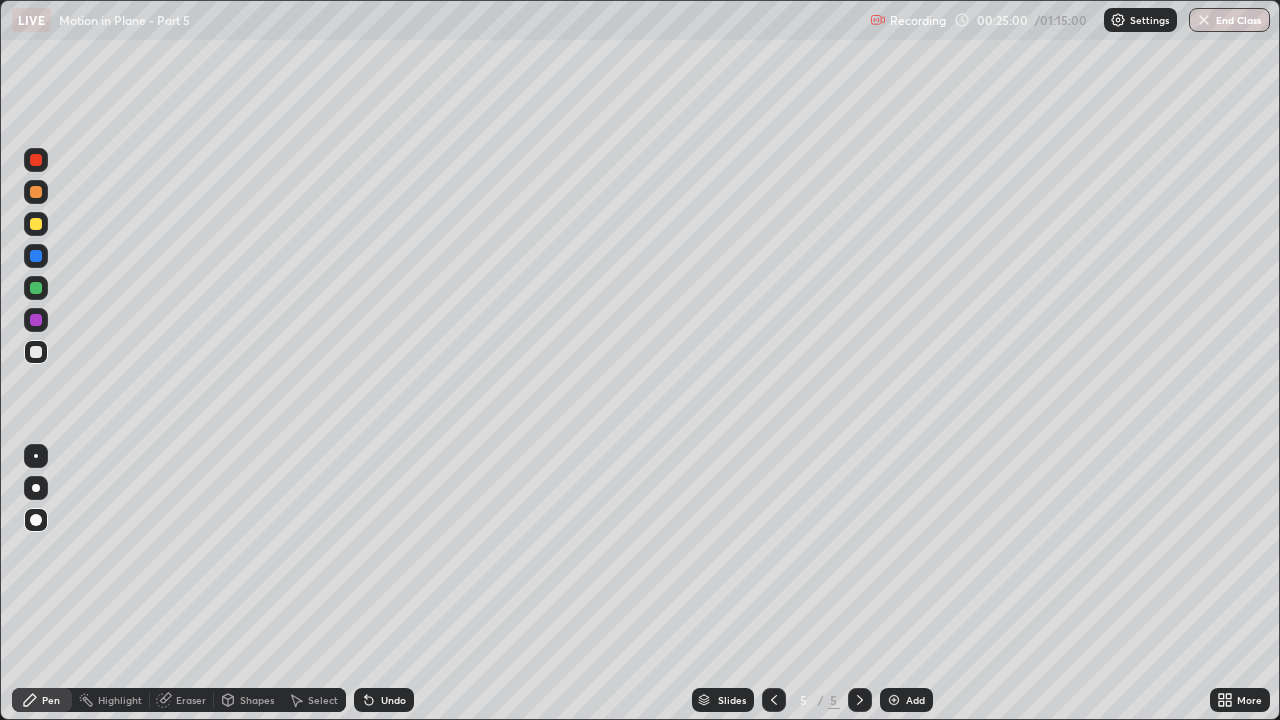 click on "Undo" at bounding box center [393, 700] 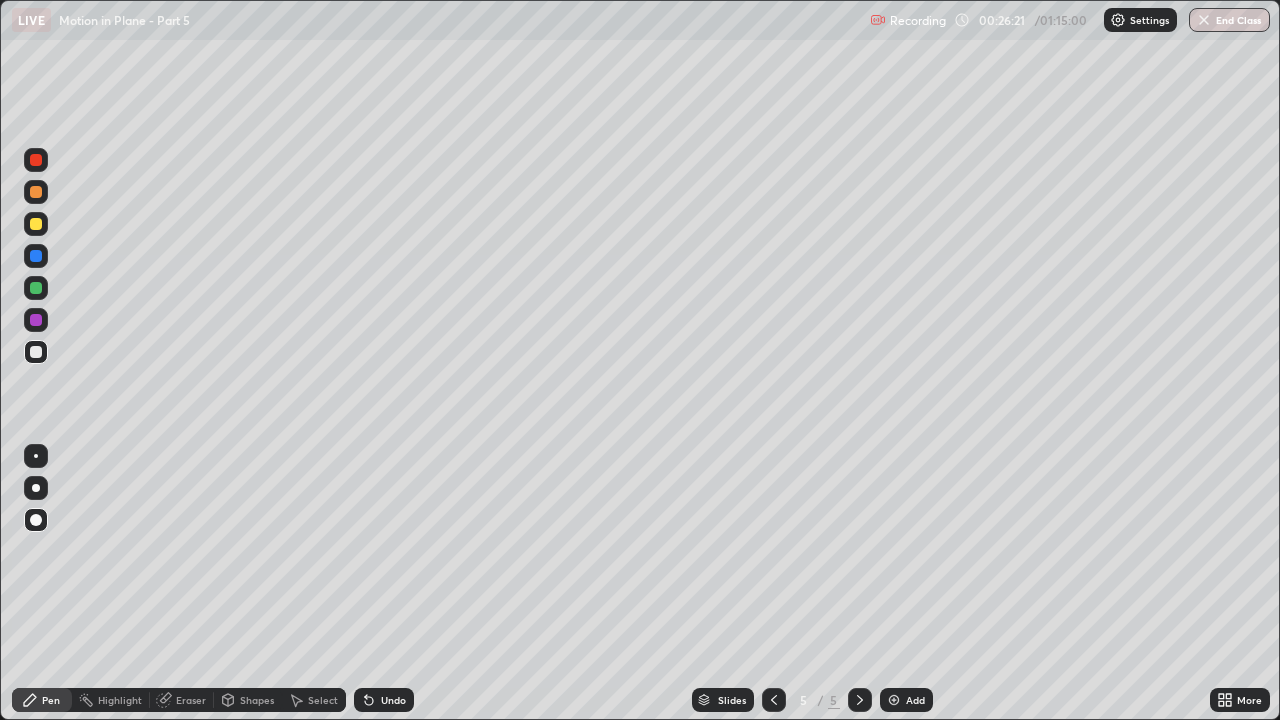 click on "Undo" at bounding box center (393, 700) 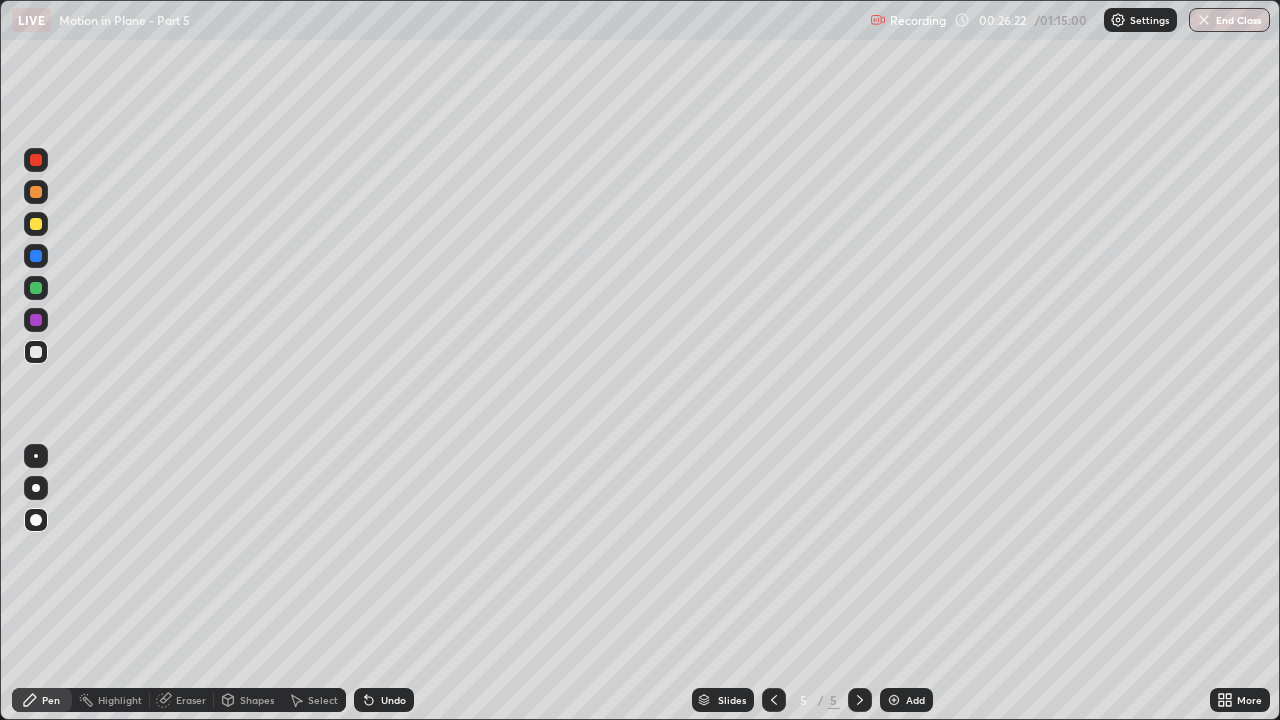 click on "Undo" at bounding box center (393, 700) 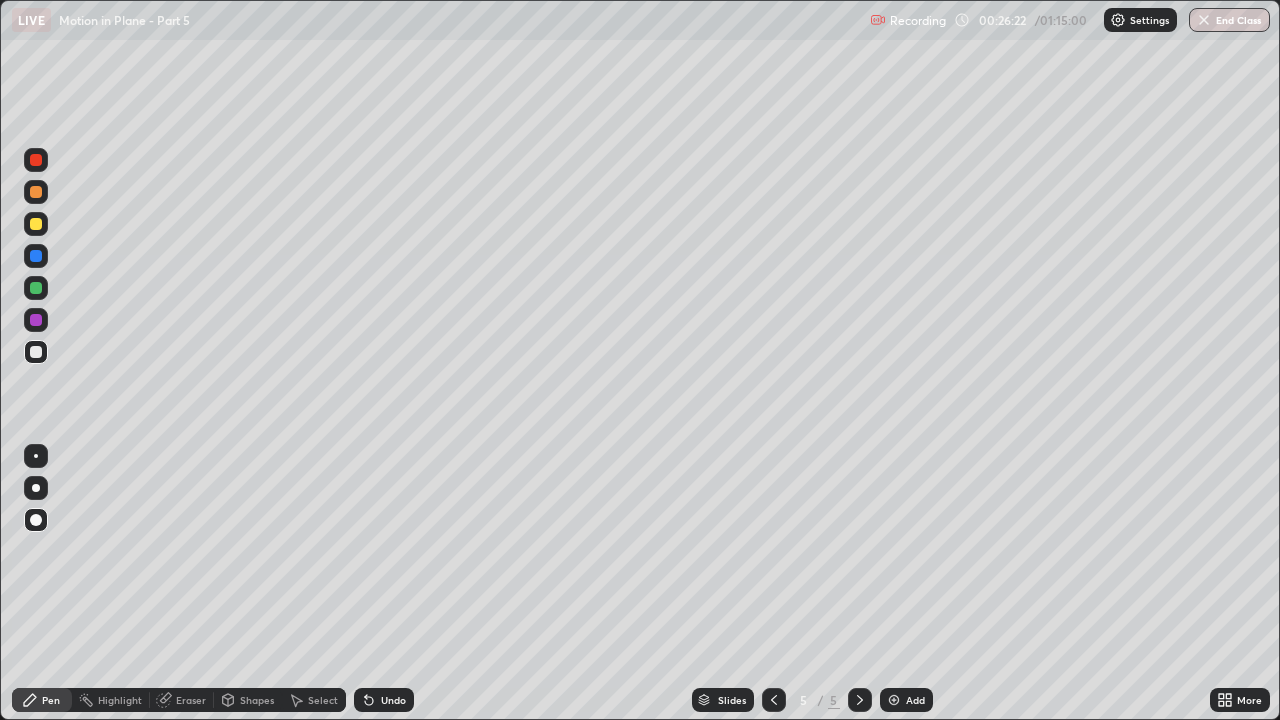 click on "Undo" at bounding box center (384, 700) 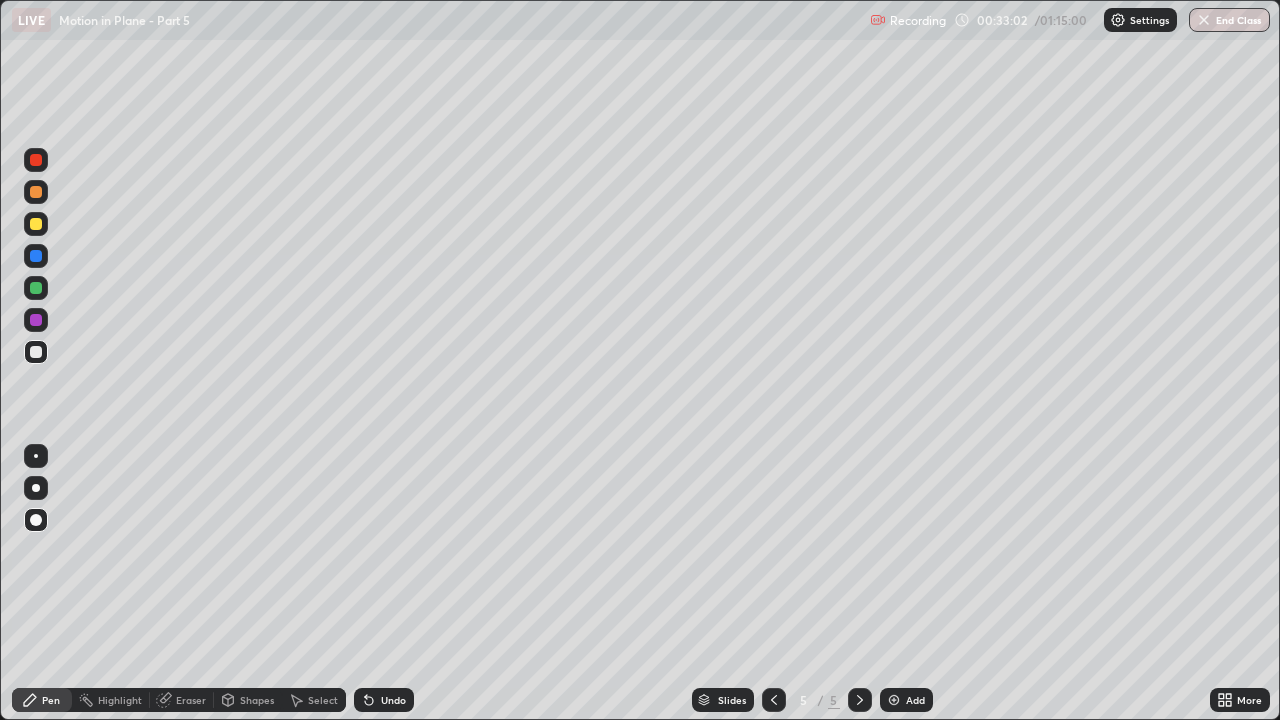 click on "Add" at bounding box center (906, 700) 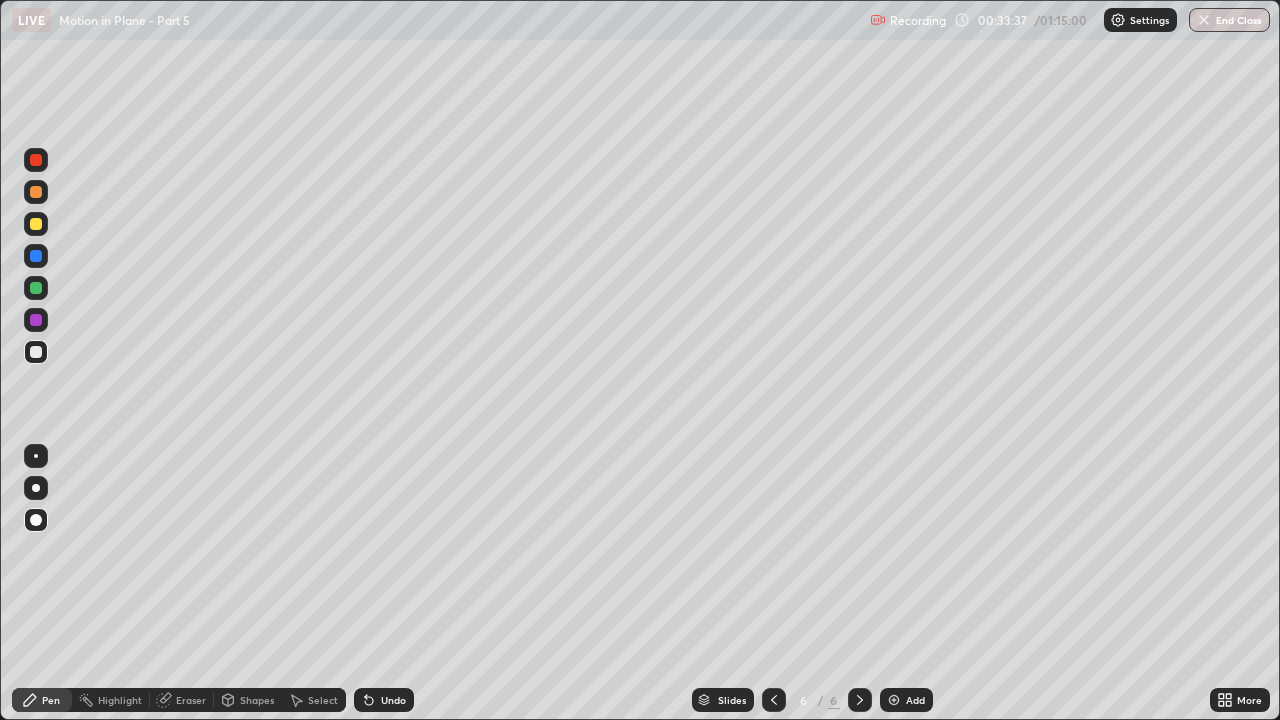 click at bounding box center [36, 224] 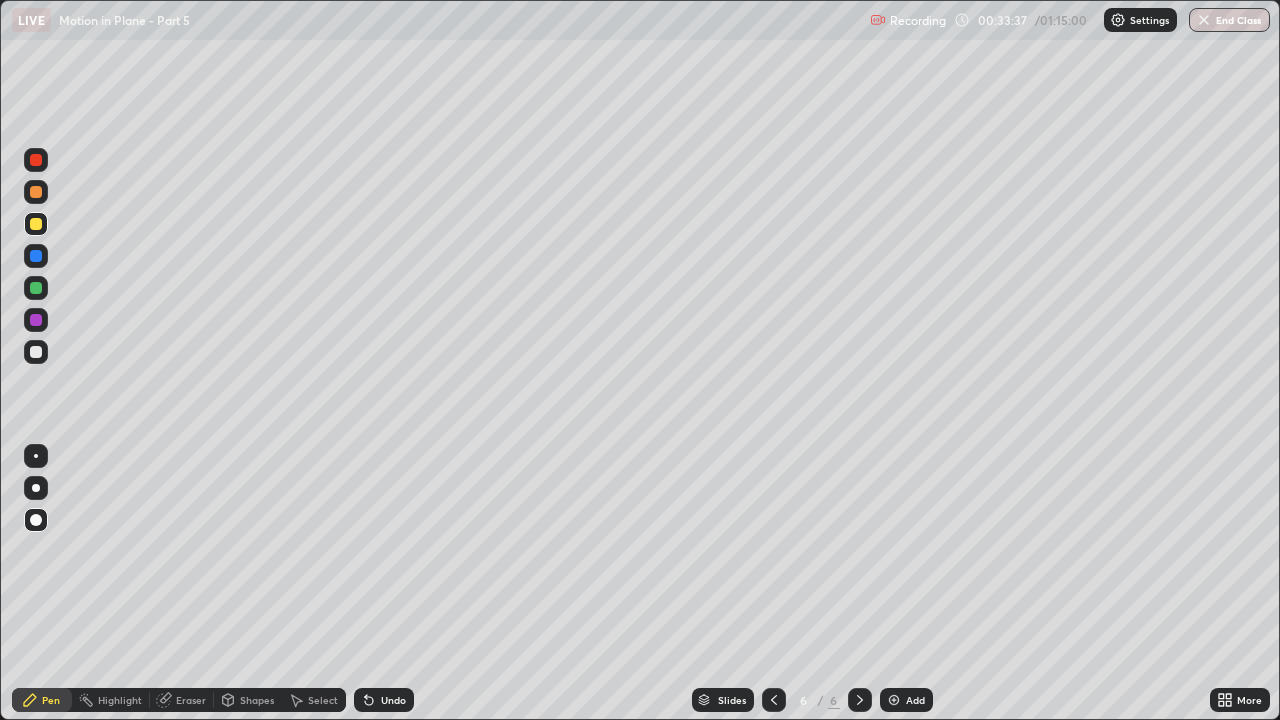 click at bounding box center (36, 488) 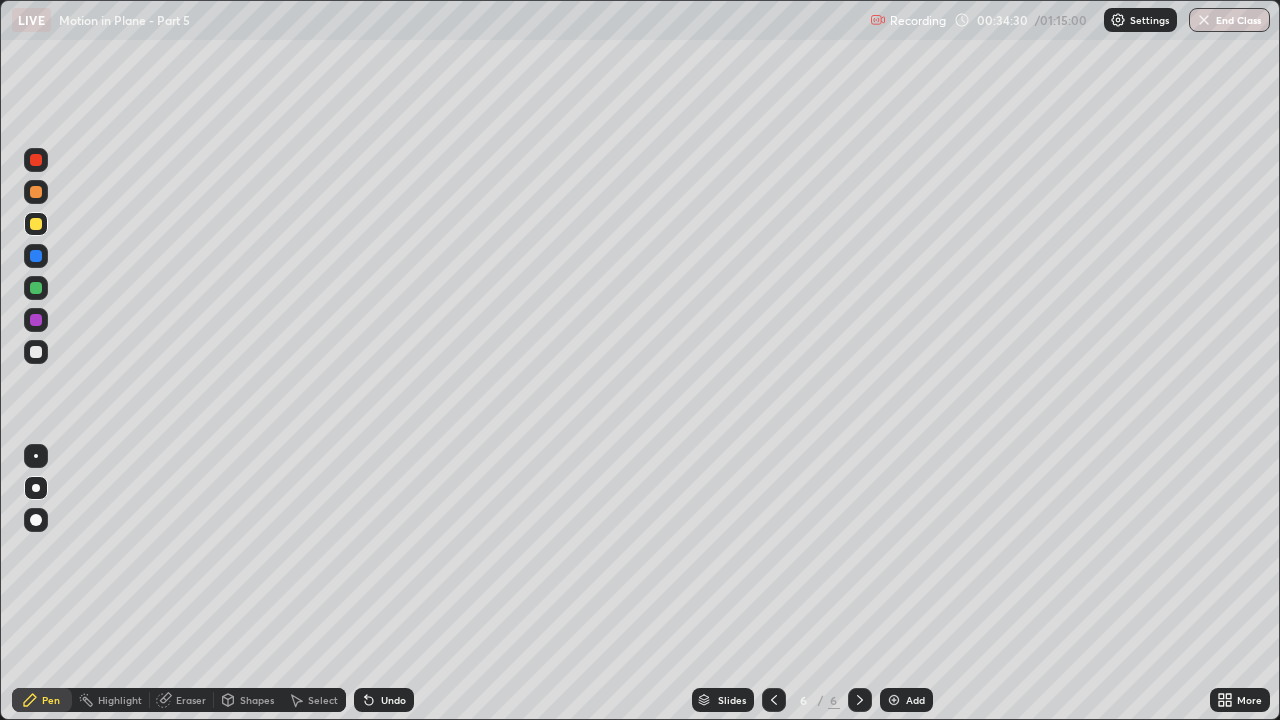 click on "Undo" at bounding box center [393, 700] 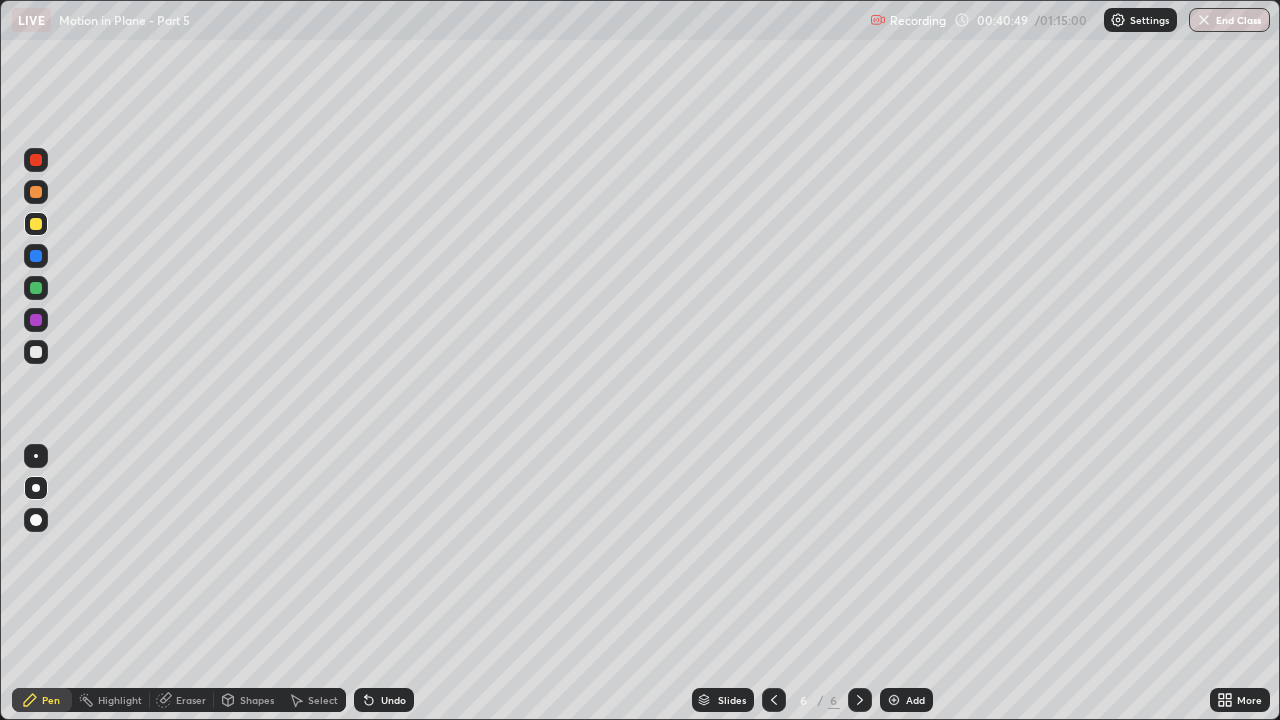 click on "Add" at bounding box center [906, 700] 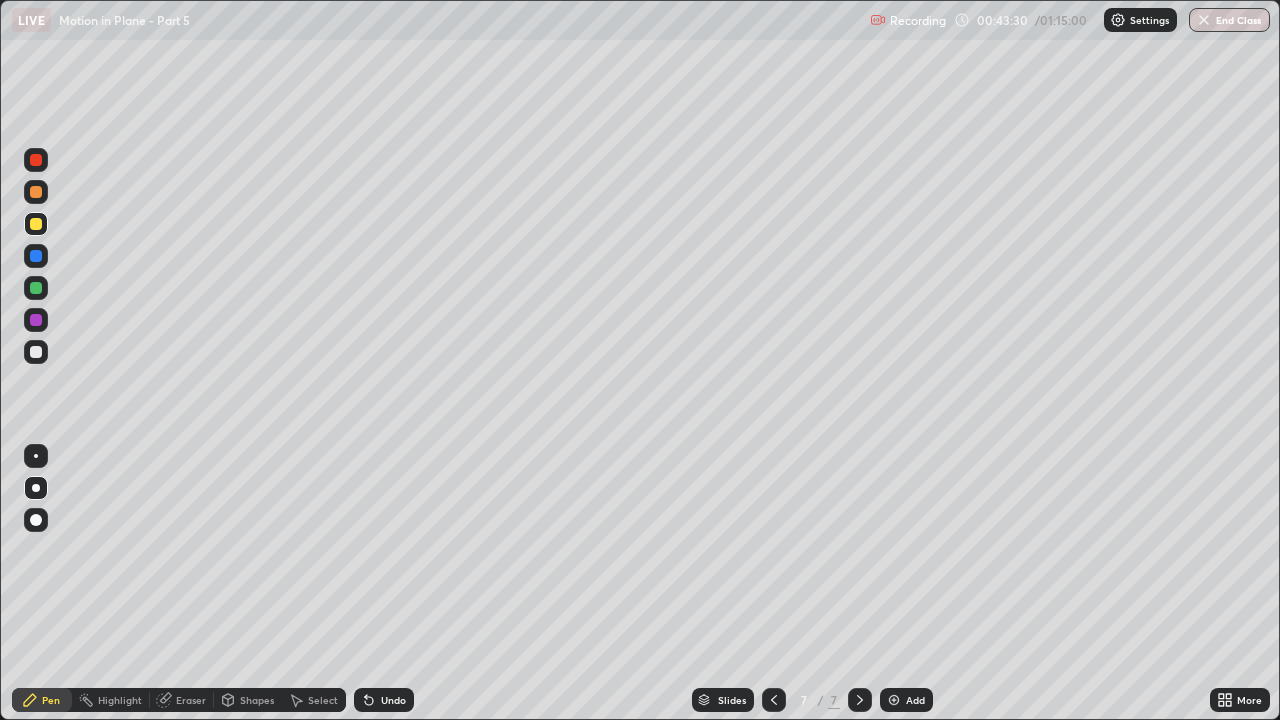 click on "Undo" at bounding box center [393, 700] 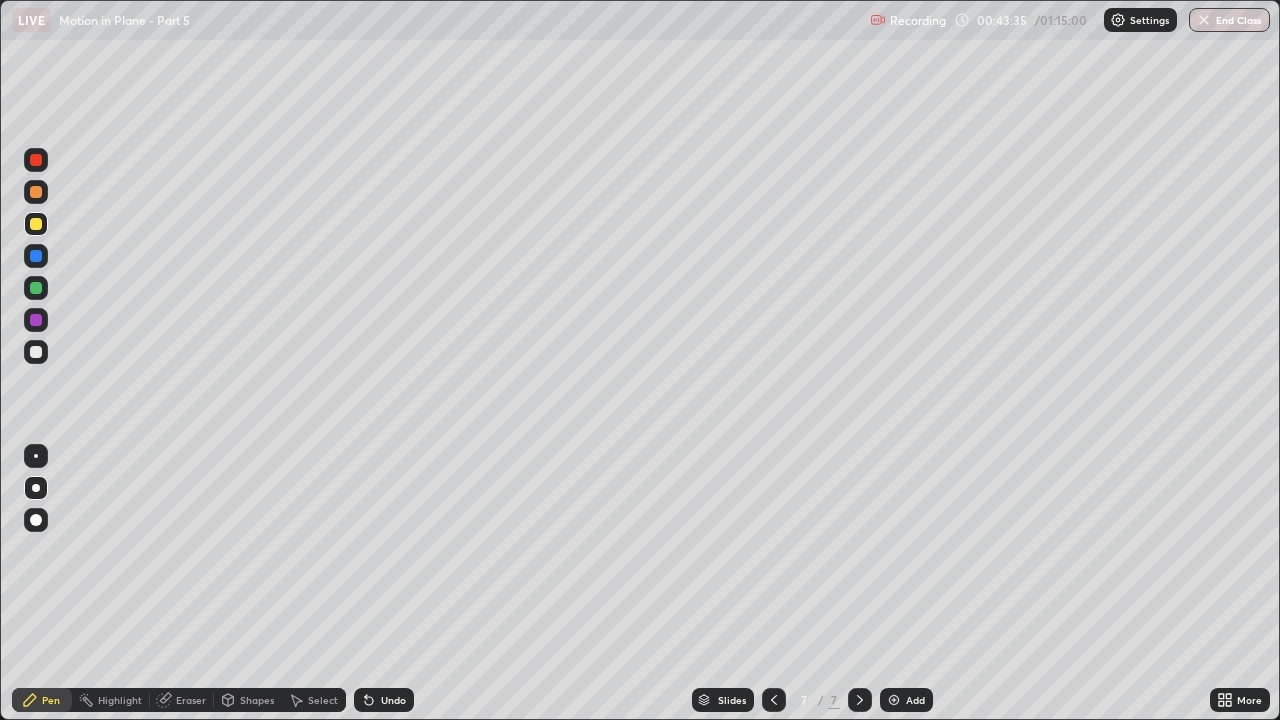 click on "Undo" at bounding box center [393, 700] 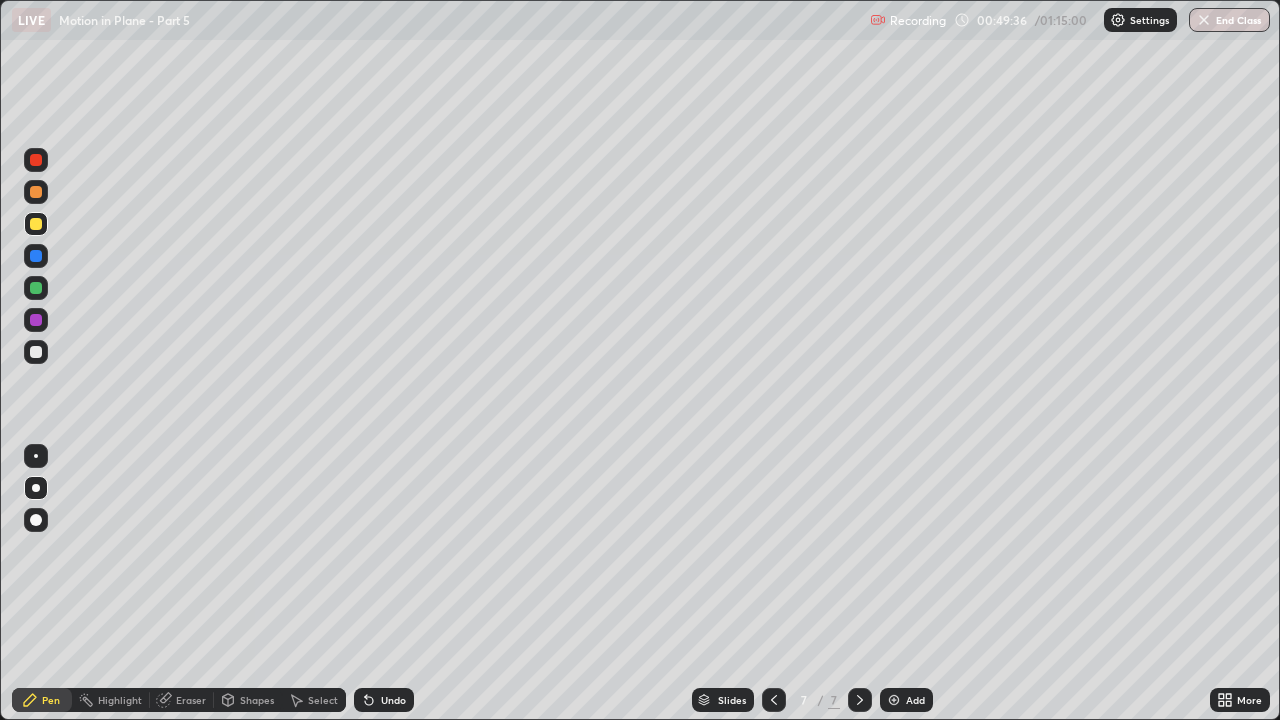 click on "Add" at bounding box center [915, 700] 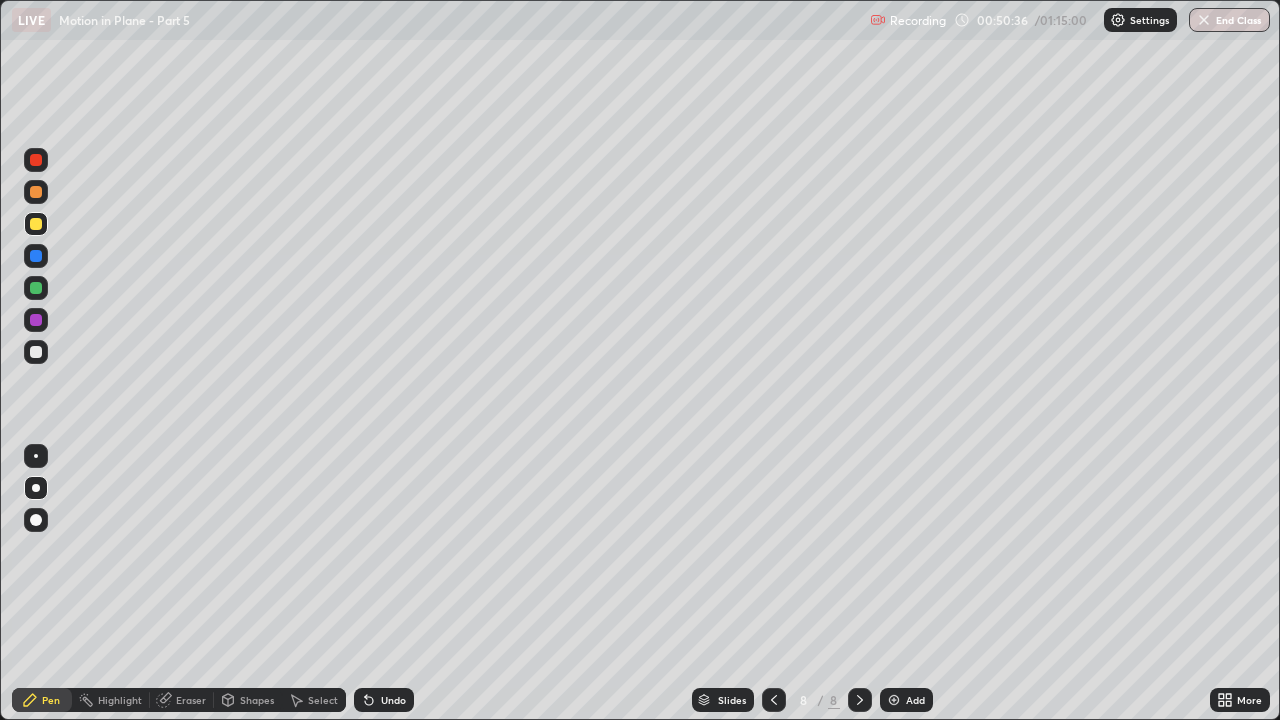 click at bounding box center [36, 352] 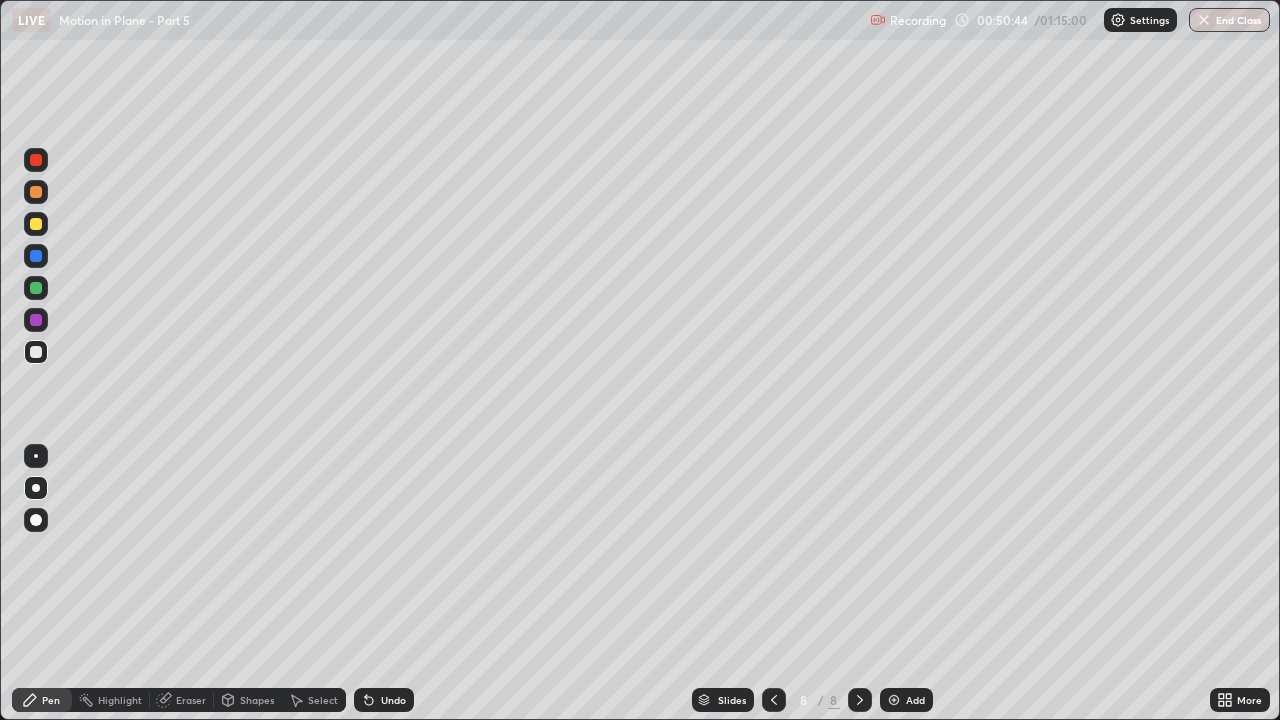 click on "Eraser" at bounding box center (191, 700) 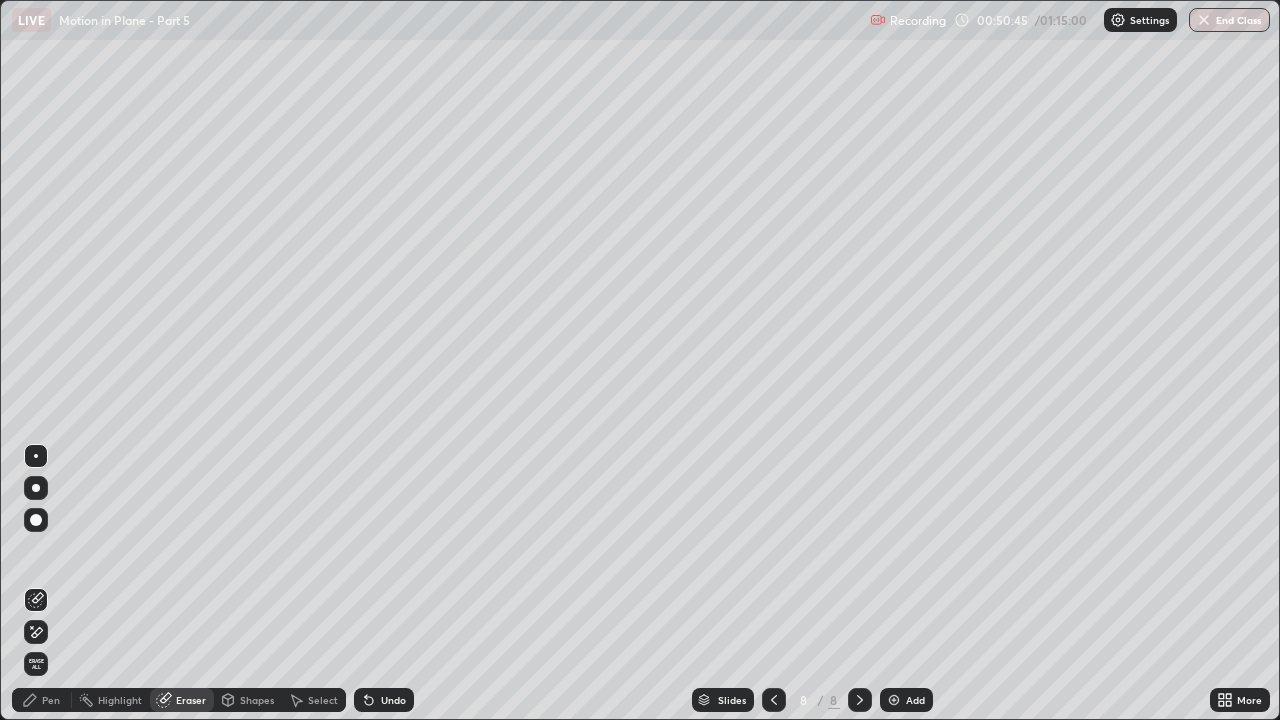 click 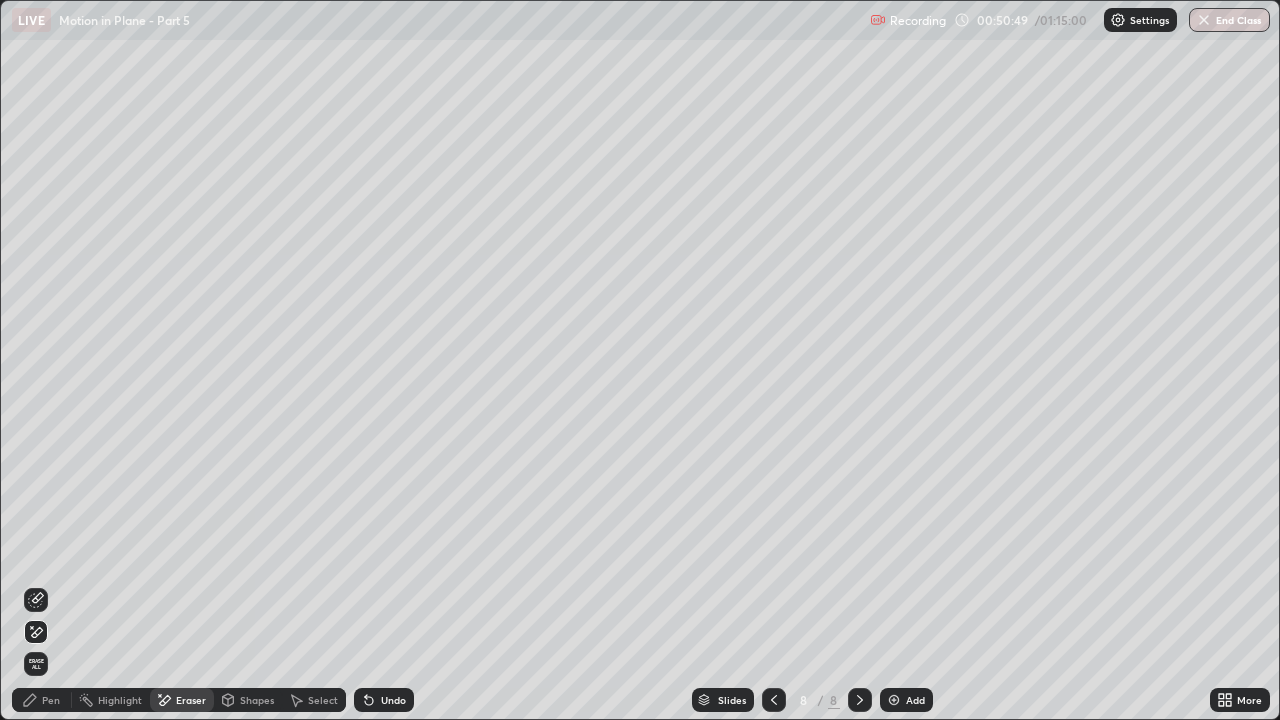 click on "Pen" at bounding box center (42, 700) 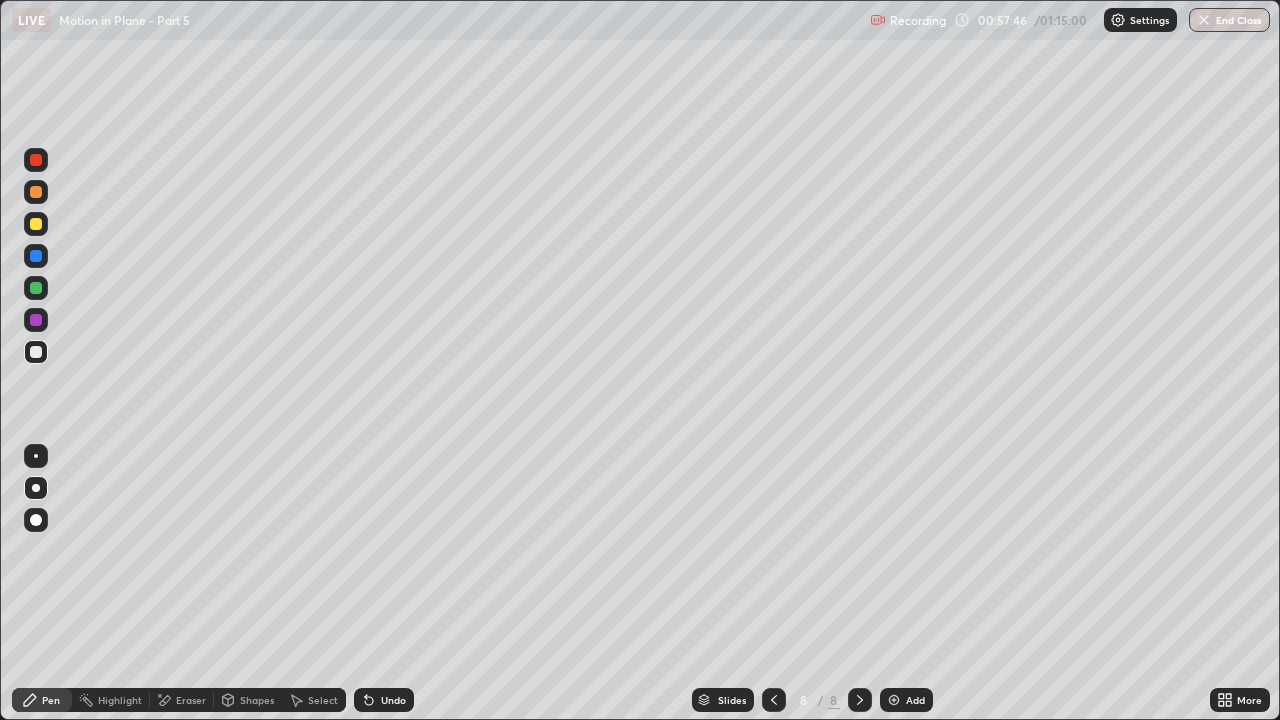 click on "Undo" at bounding box center [384, 700] 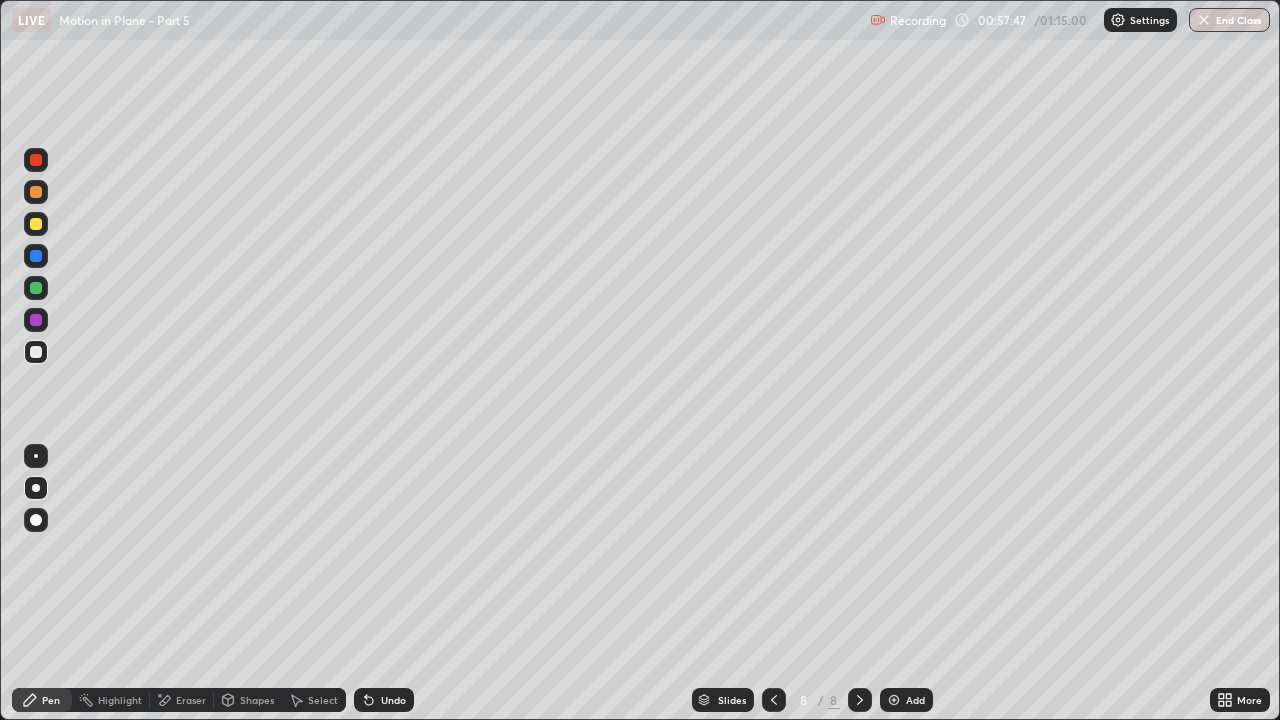 click on "Undo" at bounding box center [393, 700] 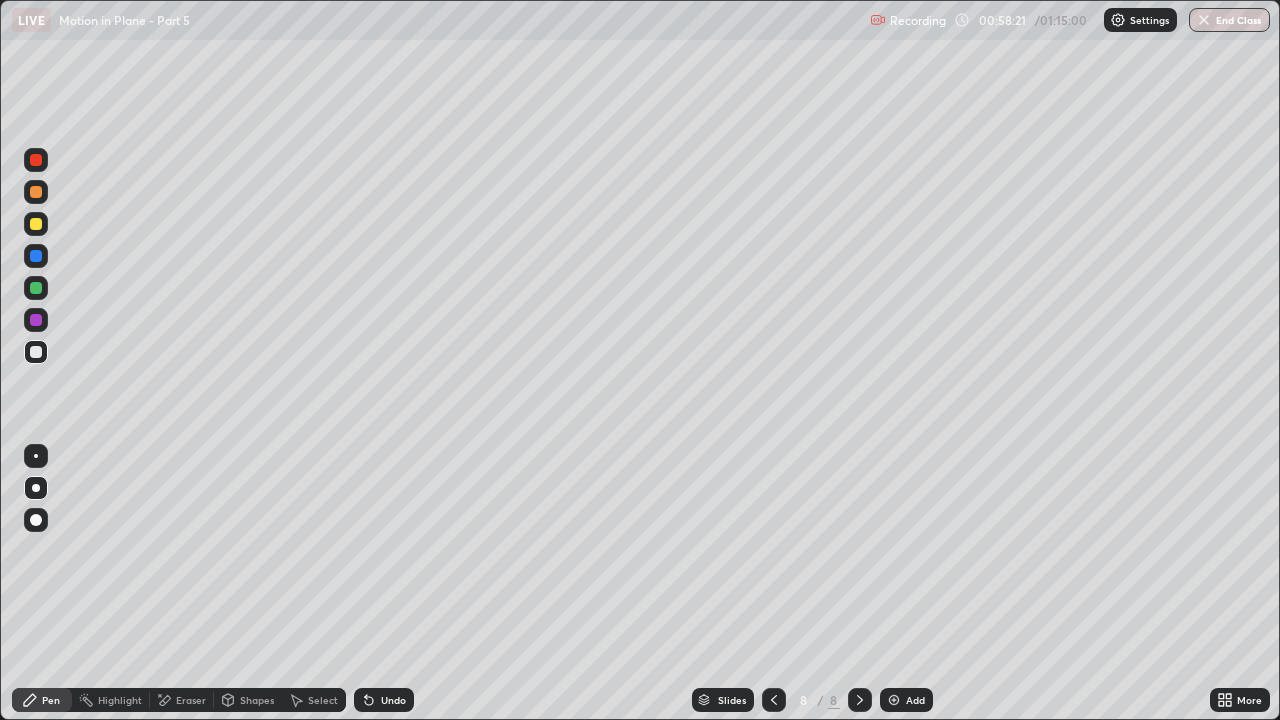 click on "Add" at bounding box center (915, 700) 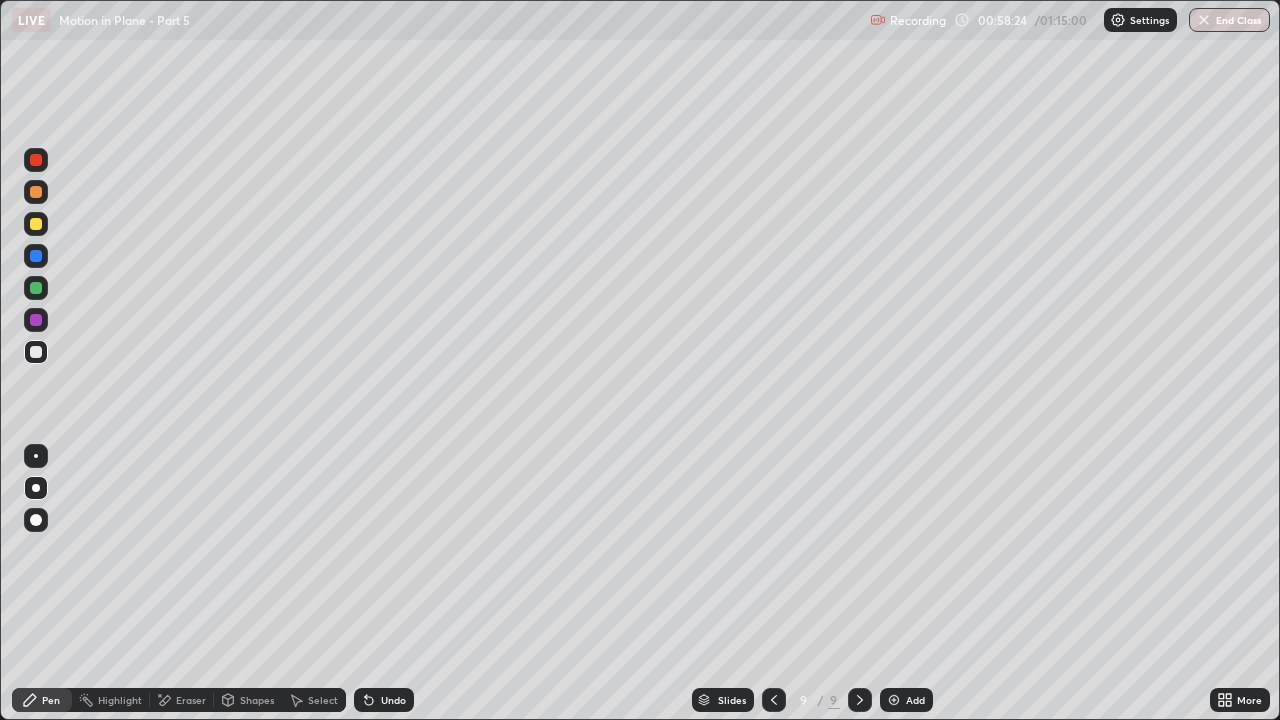 click at bounding box center (36, 224) 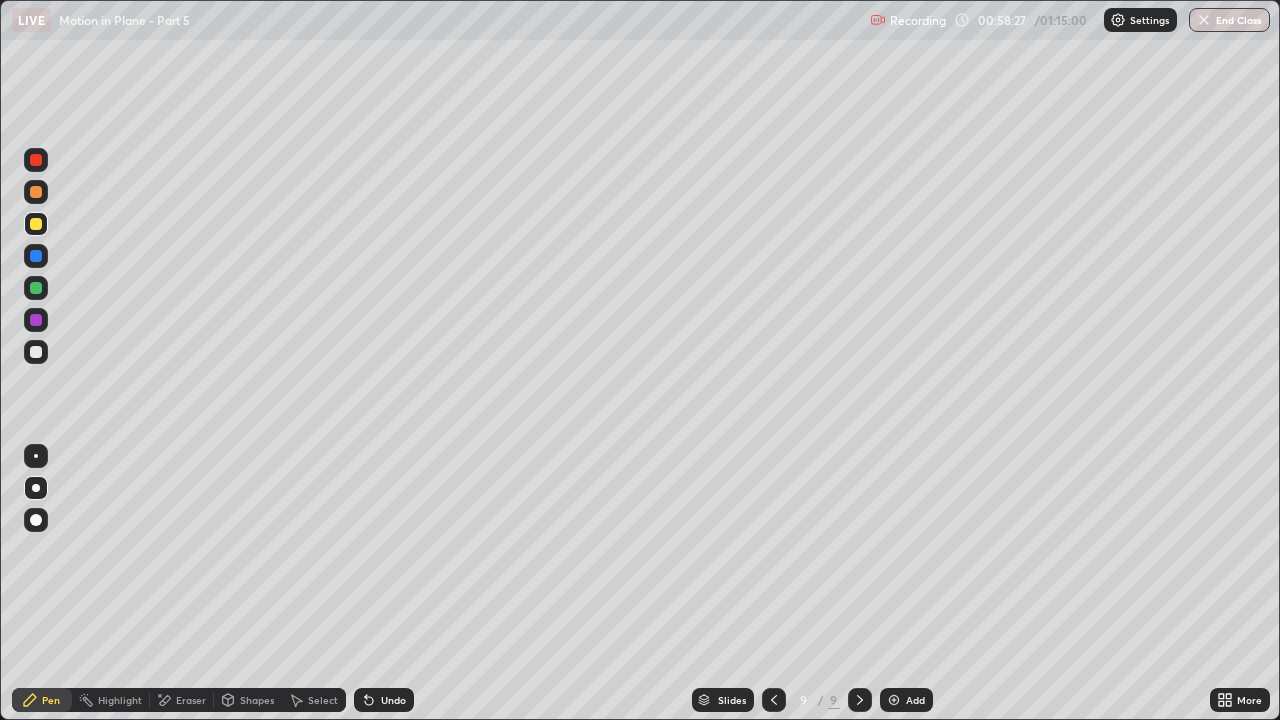 click on "Undo" at bounding box center (384, 700) 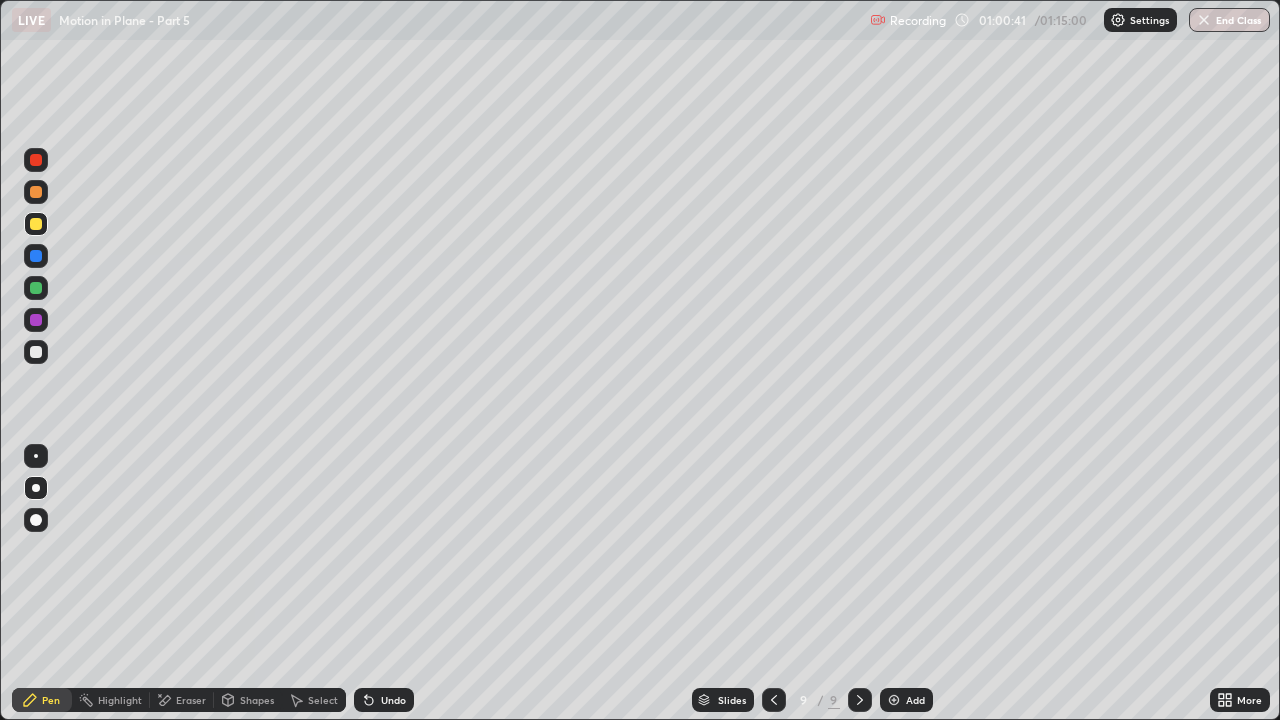 click at bounding box center (36, 352) 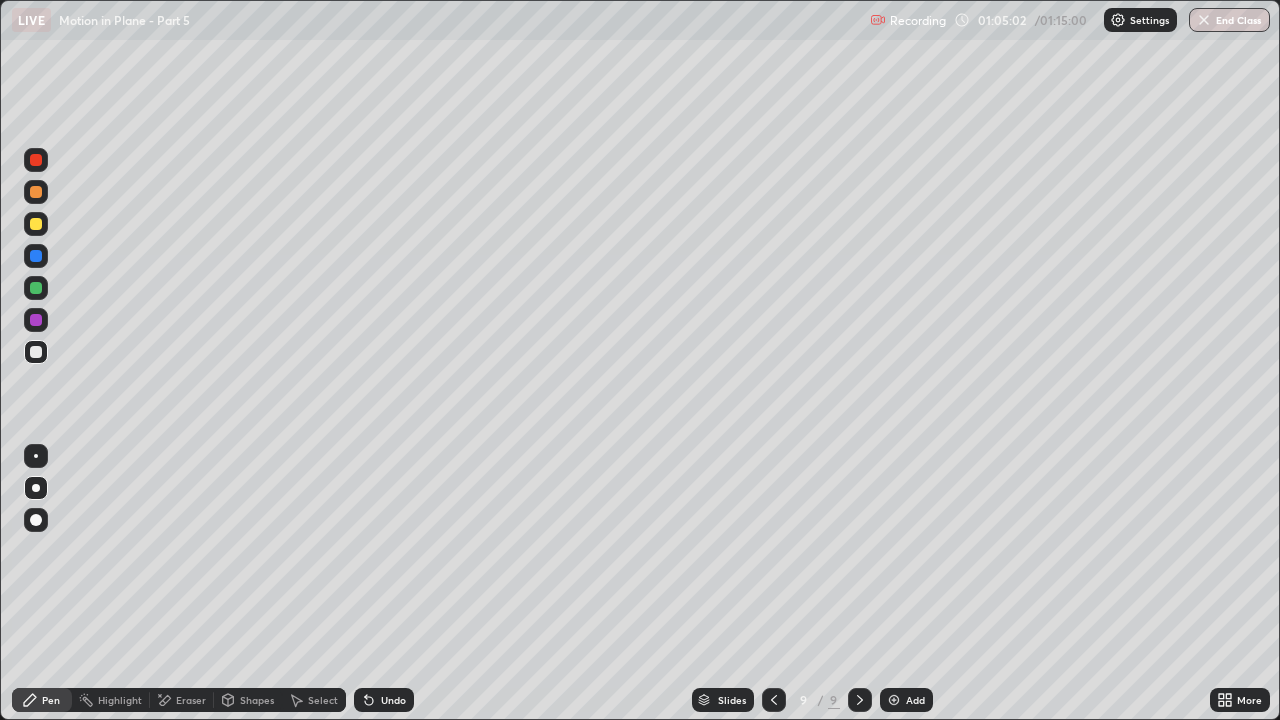 click at bounding box center (894, 700) 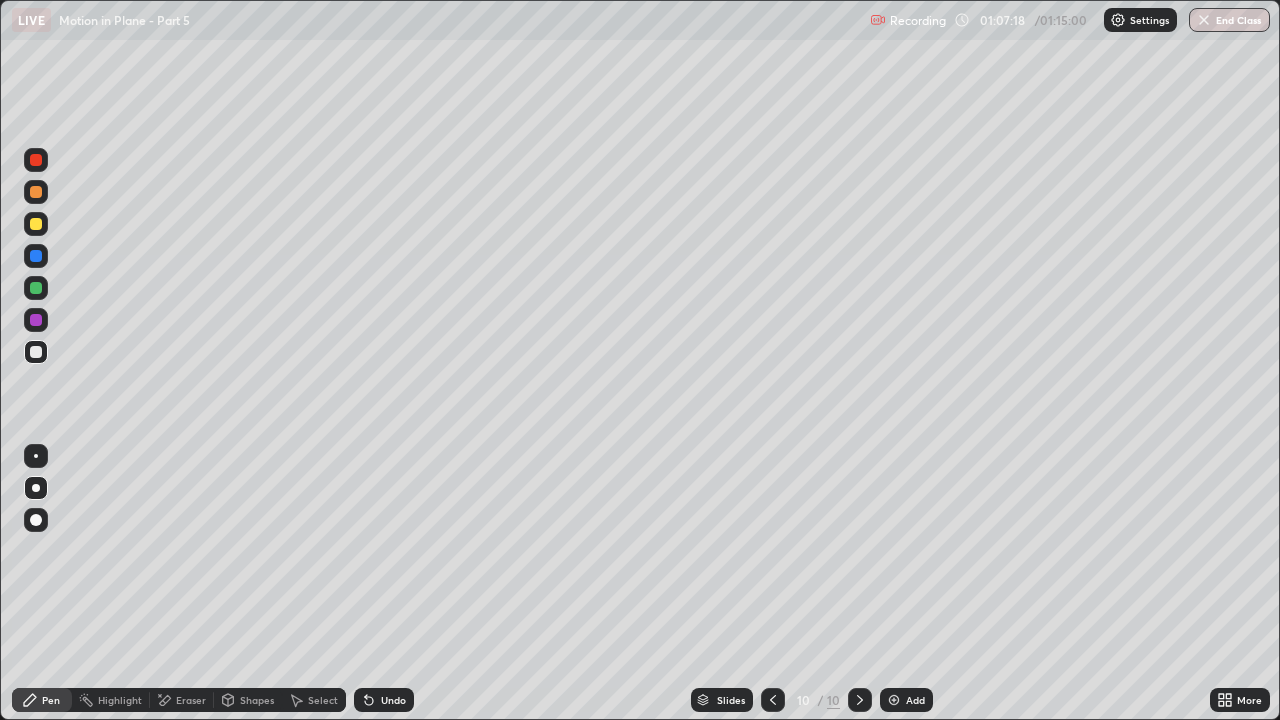 click at bounding box center (36, 288) 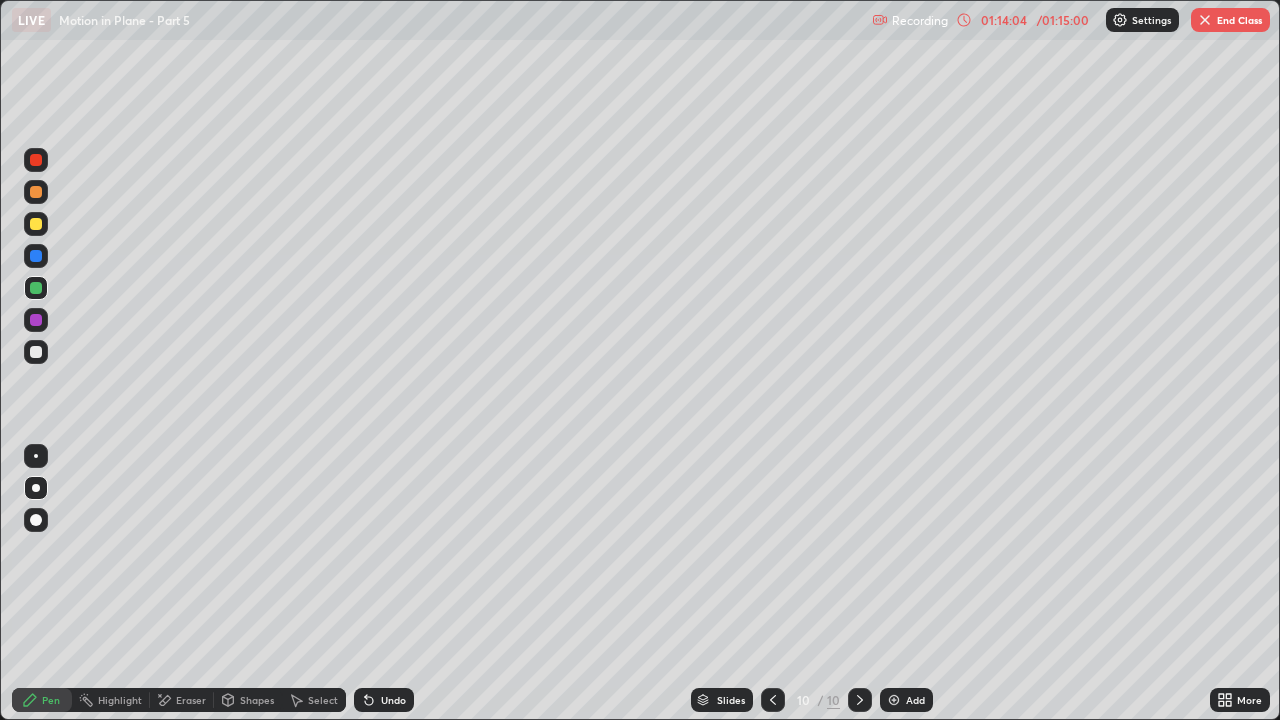 click on "Add" at bounding box center (915, 700) 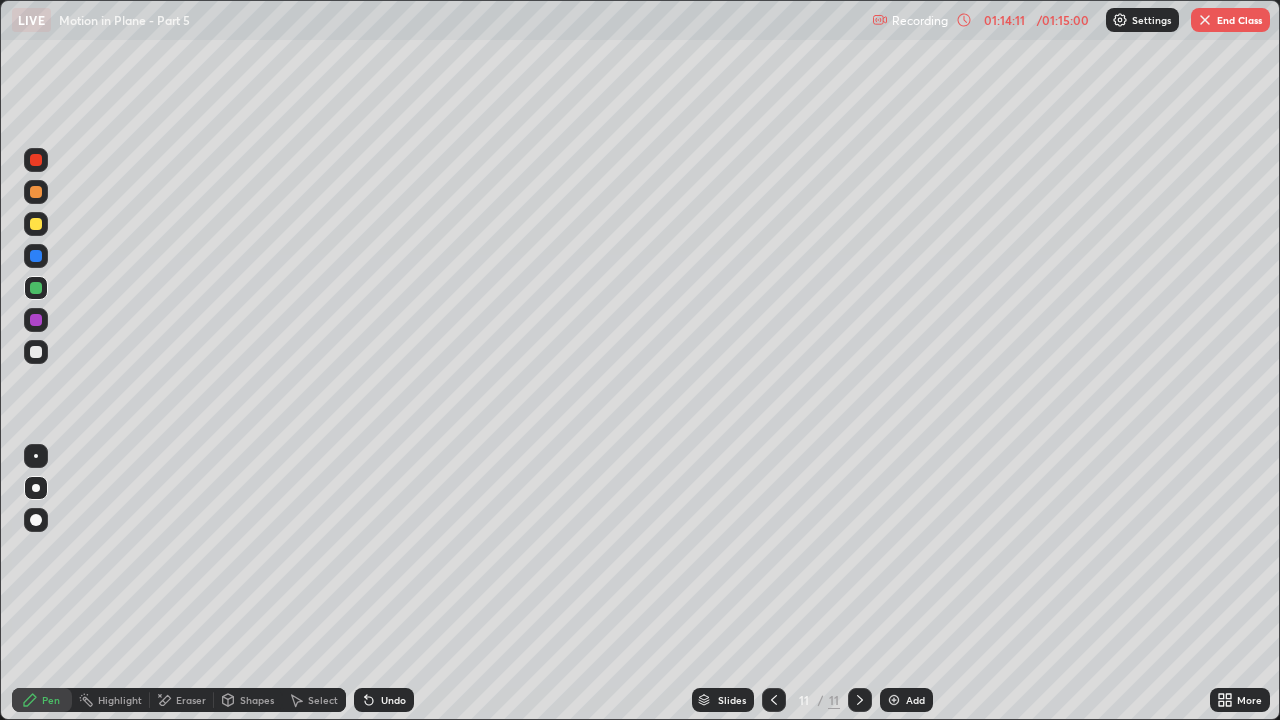 click at bounding box center (36, 224) 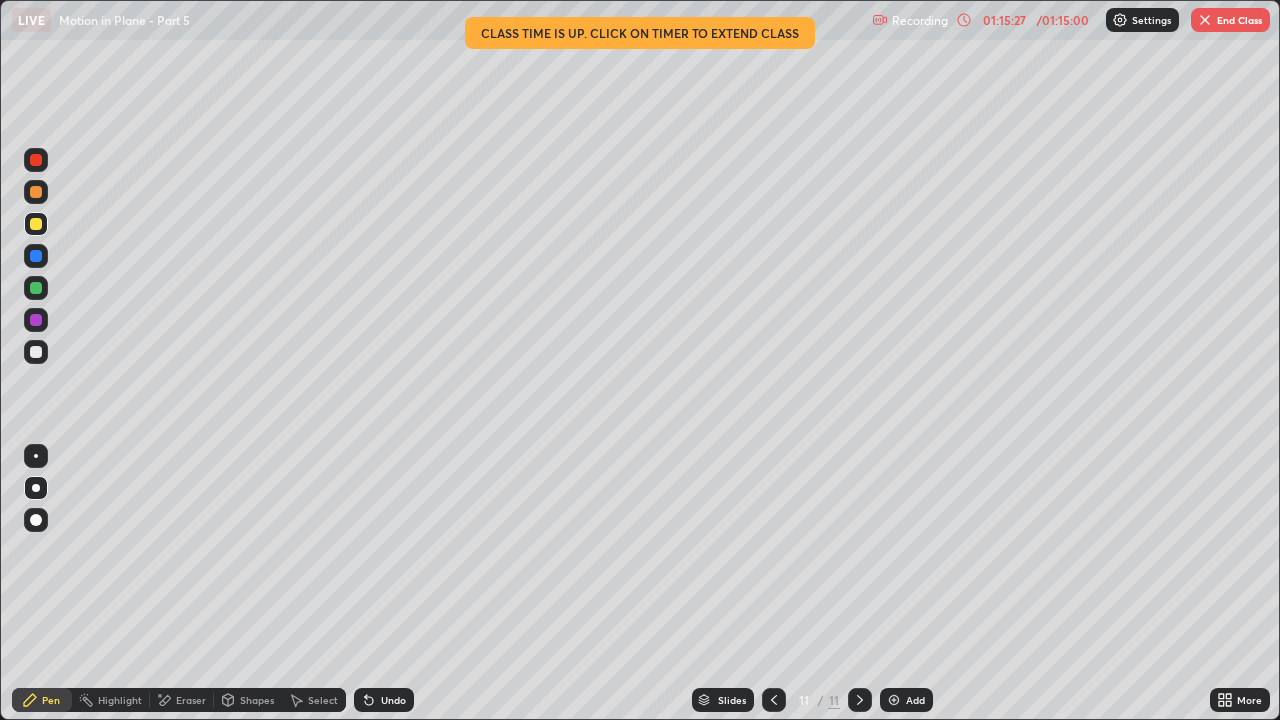 click on "End Class" at bounding box center (1230, 20) 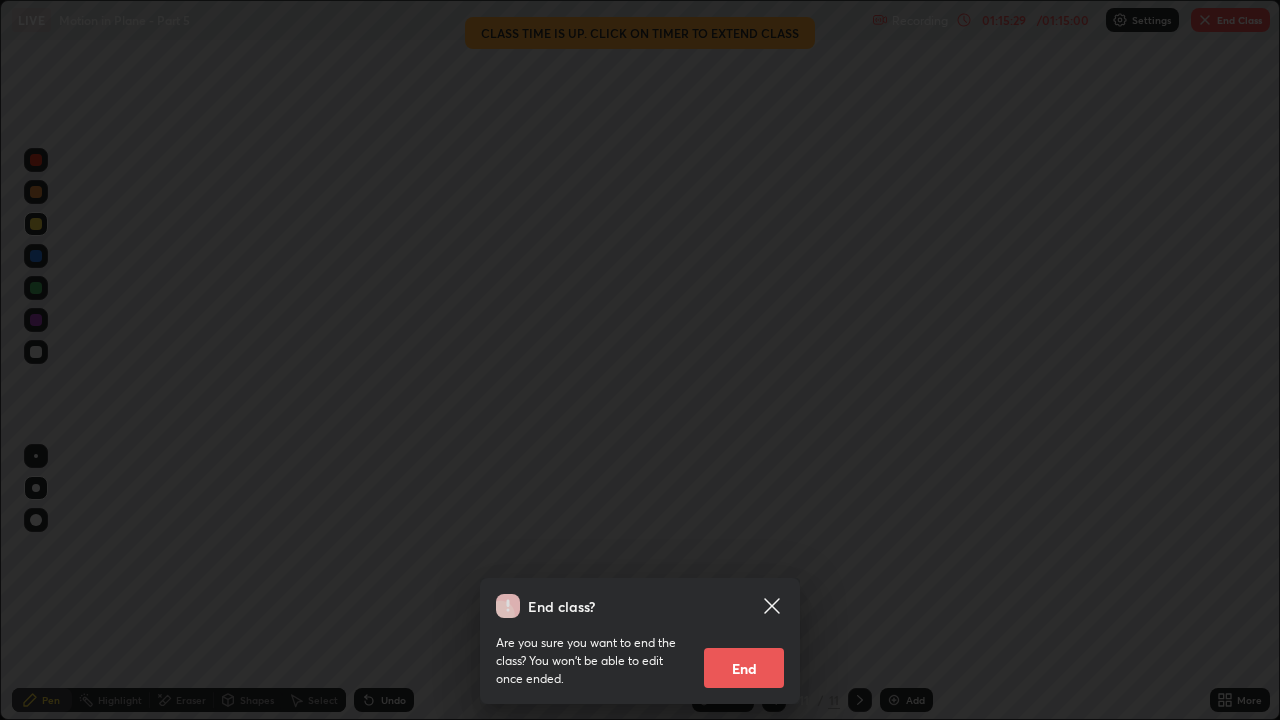 click on "End" at bounding box center (744, 668) 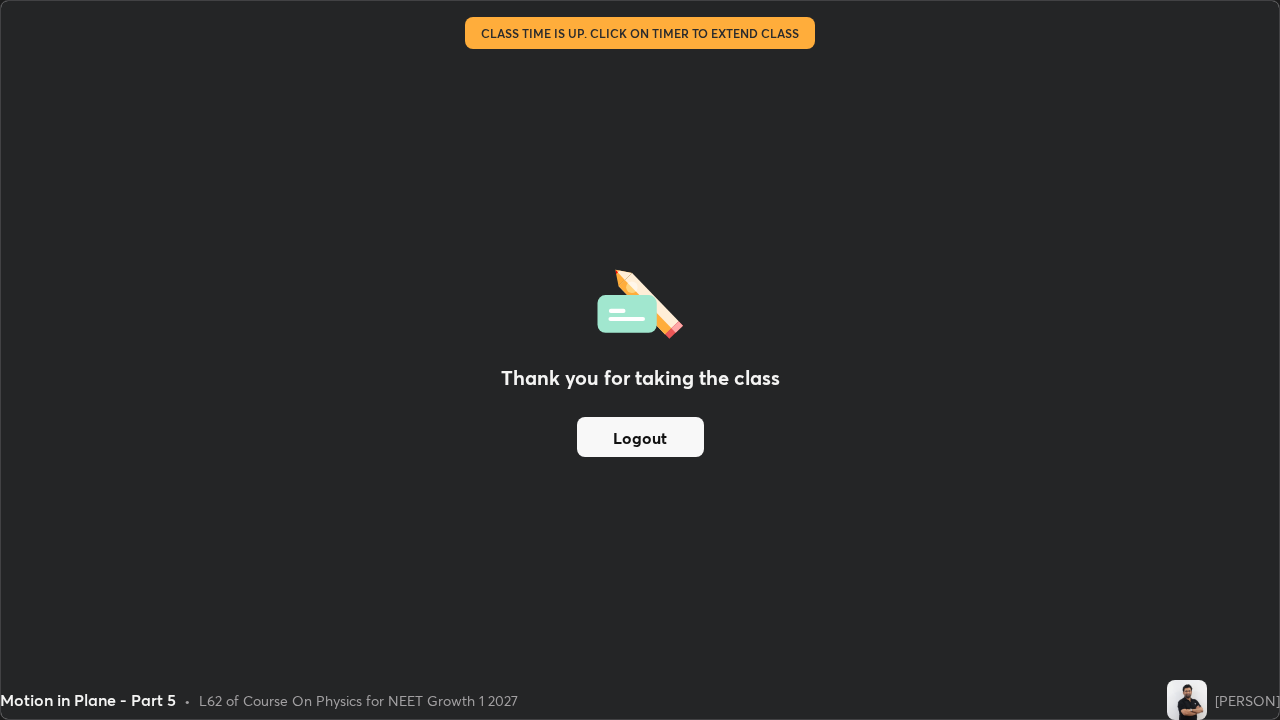 click on "Thank you for taking the class Logout" at bounding box center (640, 360) 